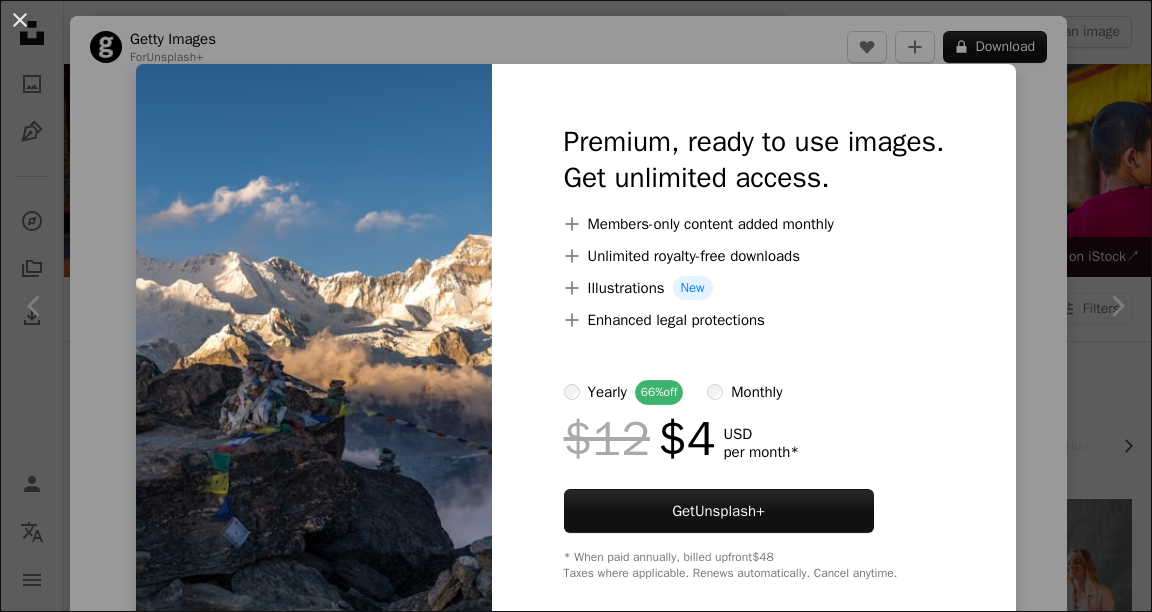 scroll, scrollTop: 1090, scrollLeft: 0, axis: vertical 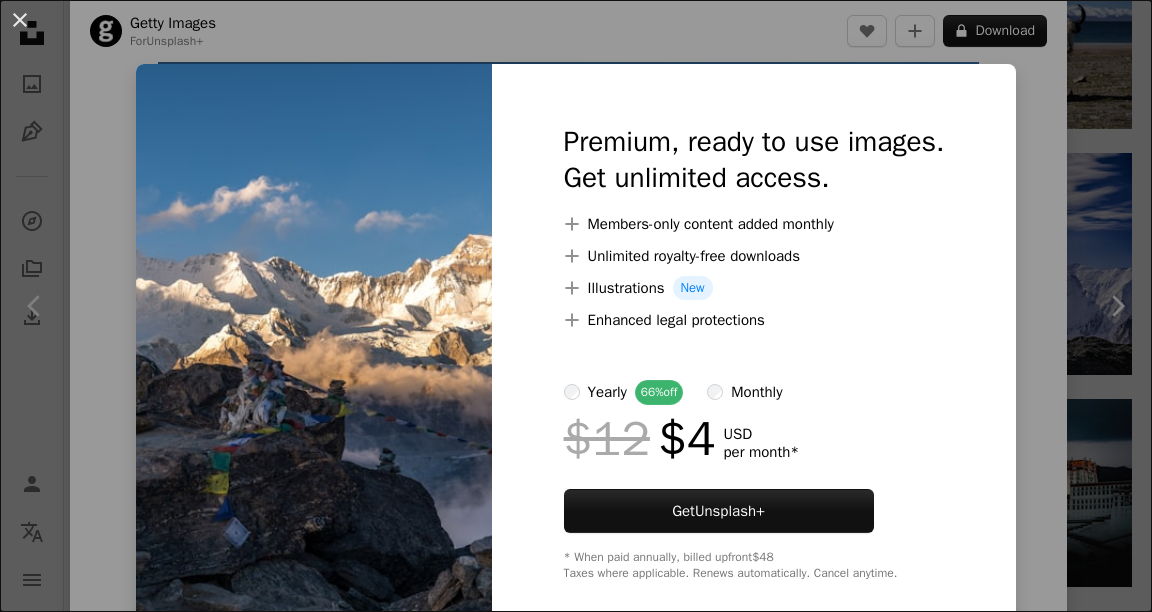 click on "Premium, ready to use images. Get unlimited access. A plus sign Members-only content added monthly A plus sign Unlimited royalty-free downloads A plus sign Illustrations  New A plus sign Enhanced legal protections yearly 66%  off monthly $12   $4 USD per month * Get  Unsplash+ * When paid annually, billed upfront  $48 Taxes where applicable. Renews automatically. Cancel anytime." at bounding box center (754, 352) 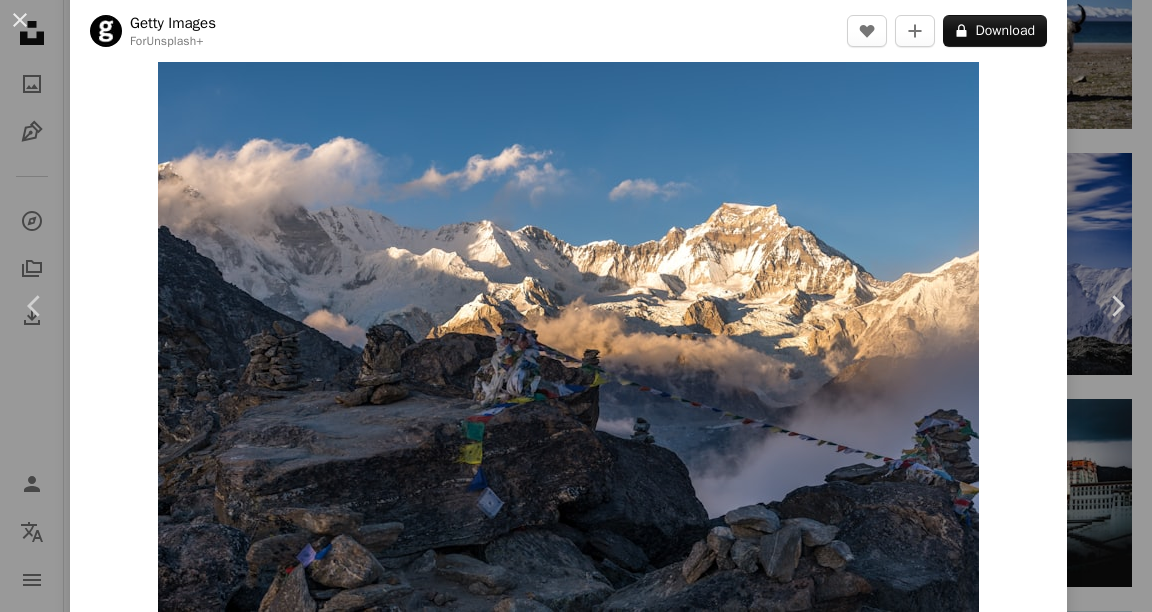 click on "An X shape Chevron left Chevron right Getty Images For  Unsplash+ A heart A plus sign A lock Download Zoom in A forward-right arrow Share More Actions Calendar outlined Published on  October 19, 2023 Safety Licensed under the  Unsplash+ License travel blue photography beauty nepal colors flag spirituality asia mountain peak tibet buddhism tradition white color no people mantra Public domain images Related images Plus sign for Unsplash+ A heart A plus sign Getty Images For  Unsplash+ A lock Download Plus sign for Unsplash+ A heart A plus sign Getty Images For  Unsplash+ A lock Download Plus sign for Unsplash+ A heart A plus sign Getty Images For  Unsplash+ A lock Download Plus sign for Unsplash+ A heart A plus sign Ilia Bronskiy For  Unsplash+ A lock Download Plus sign for Unsplash+ A heart A plus sign Getty Images For  Unsplash+ A lock Download Plus sign for Unsplash+ A heart A plus sign Getty Images For  Unsplash+" at bounding box center [576, 306] 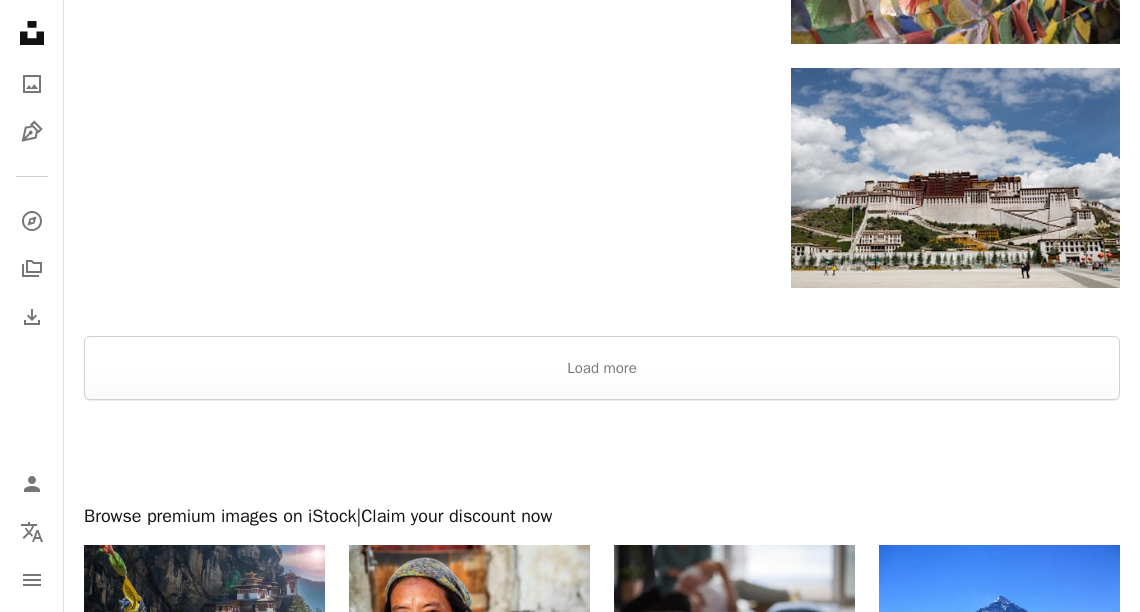 scroll, scrollTop: 2365, scrollLeft: 0, axis: vertical 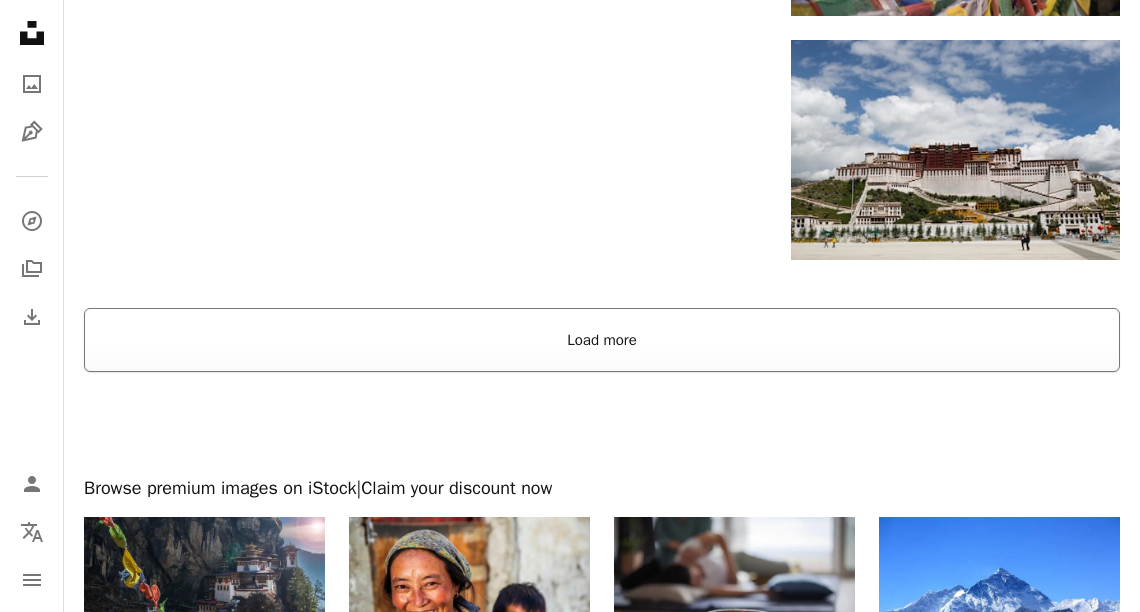 click on "Load more" at bounding box center [602, 340] 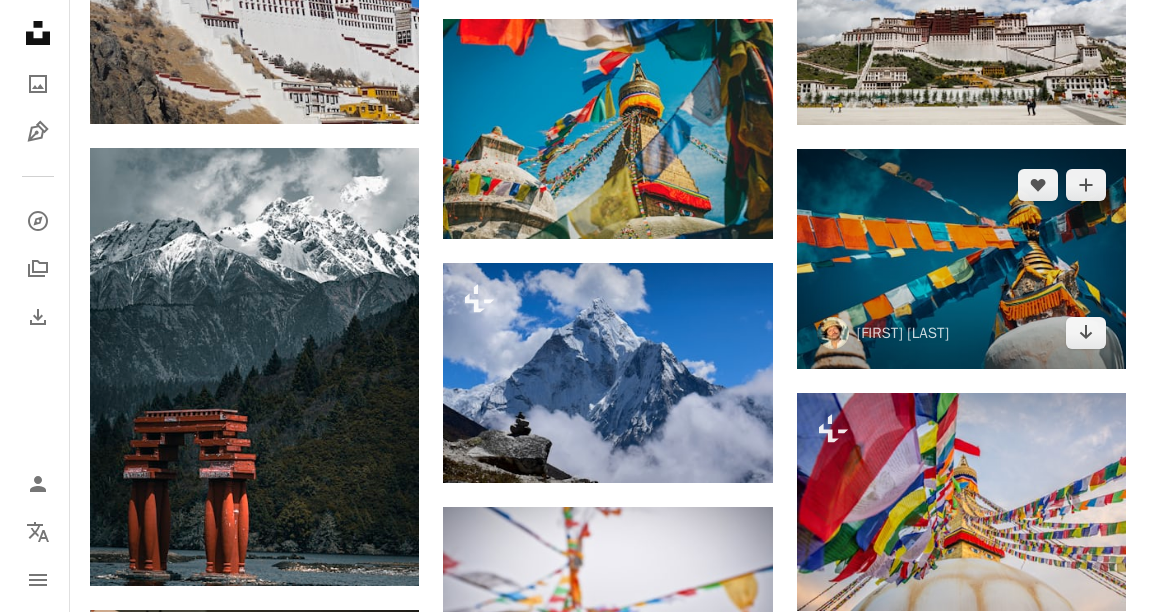 scroll, scrollTop: 2501, scrollLeft: 0, axis: vertical 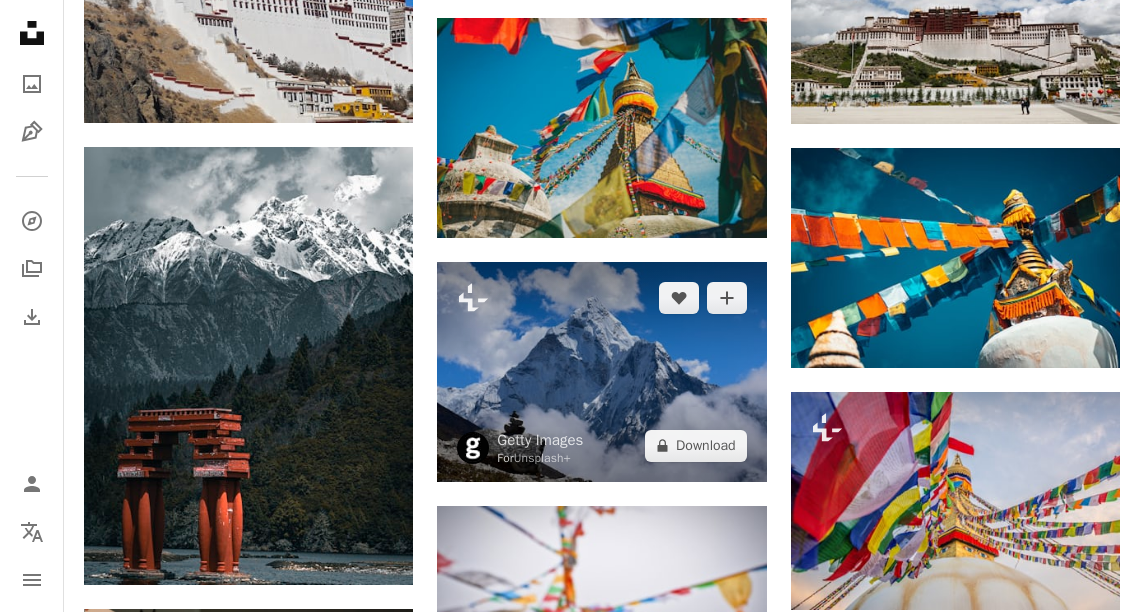 click at bounding box center (601, 372) 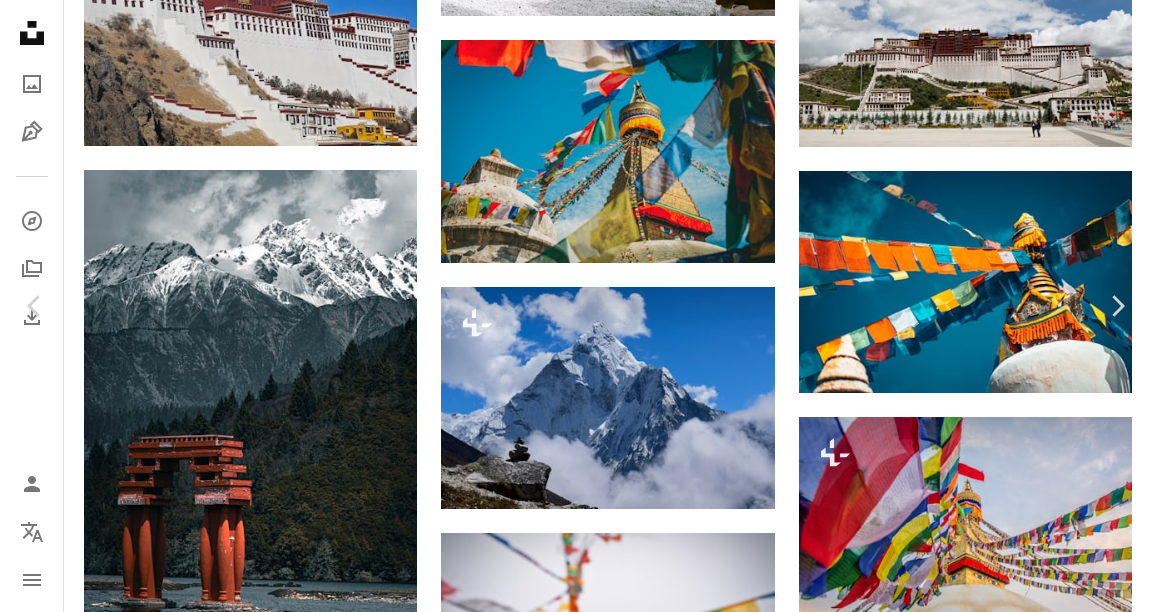 click at bounding box center (569, 4761) 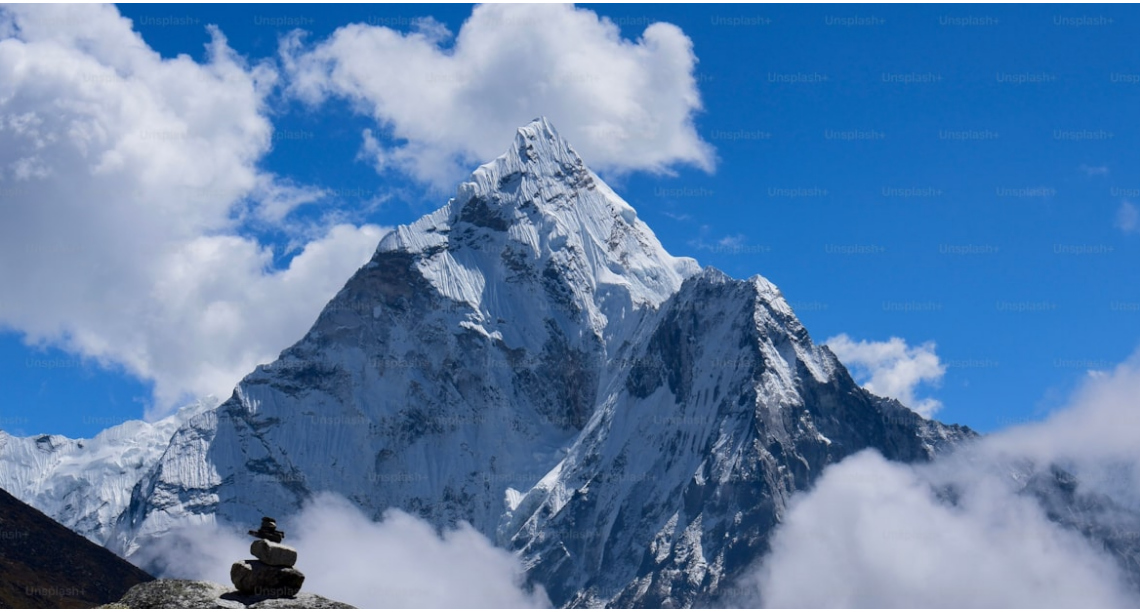 scroll, scrollTop: 70, scrollLeft: 0, axis: vertical 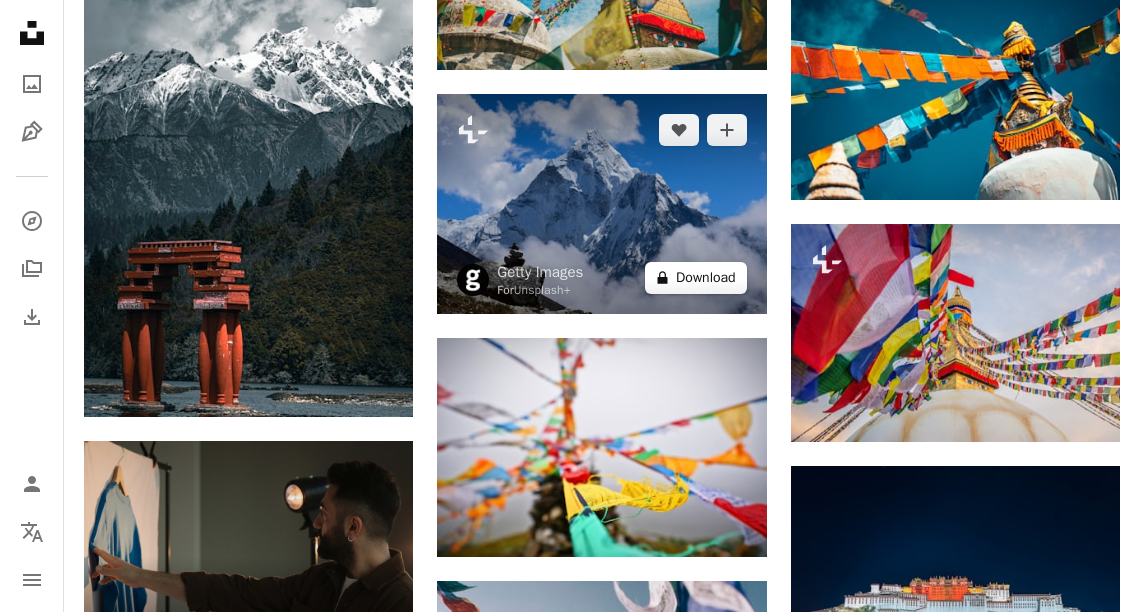 click on "A lock Download" at bounding box center (696, 278) 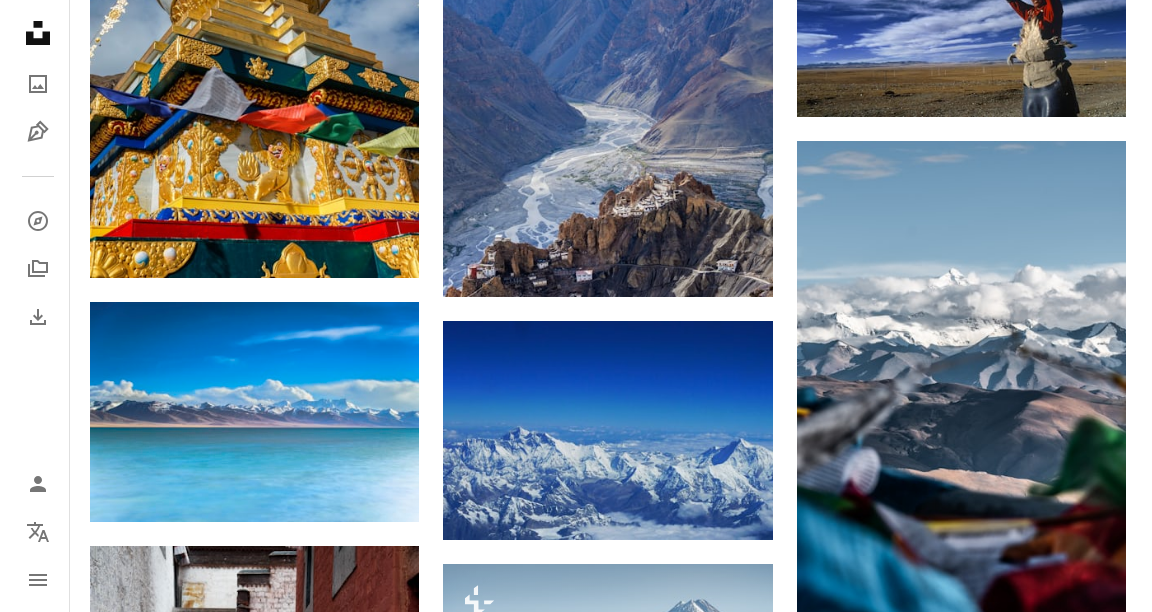 scroll, scrollTop: 4285, scrollLeft: 0, axis: vertical 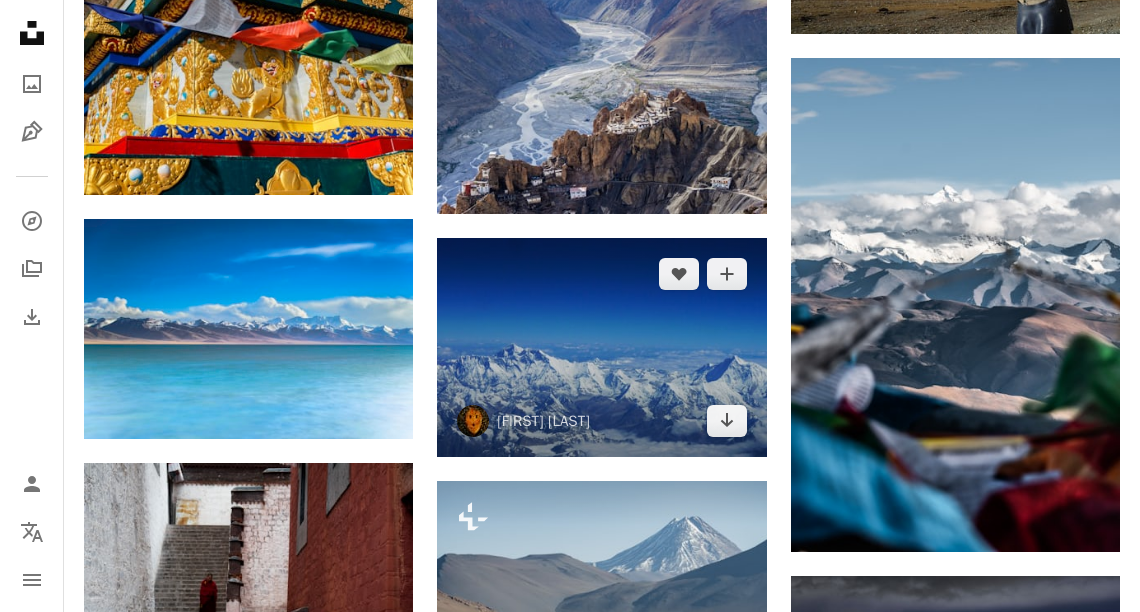 click at bounding box center [601, 348] 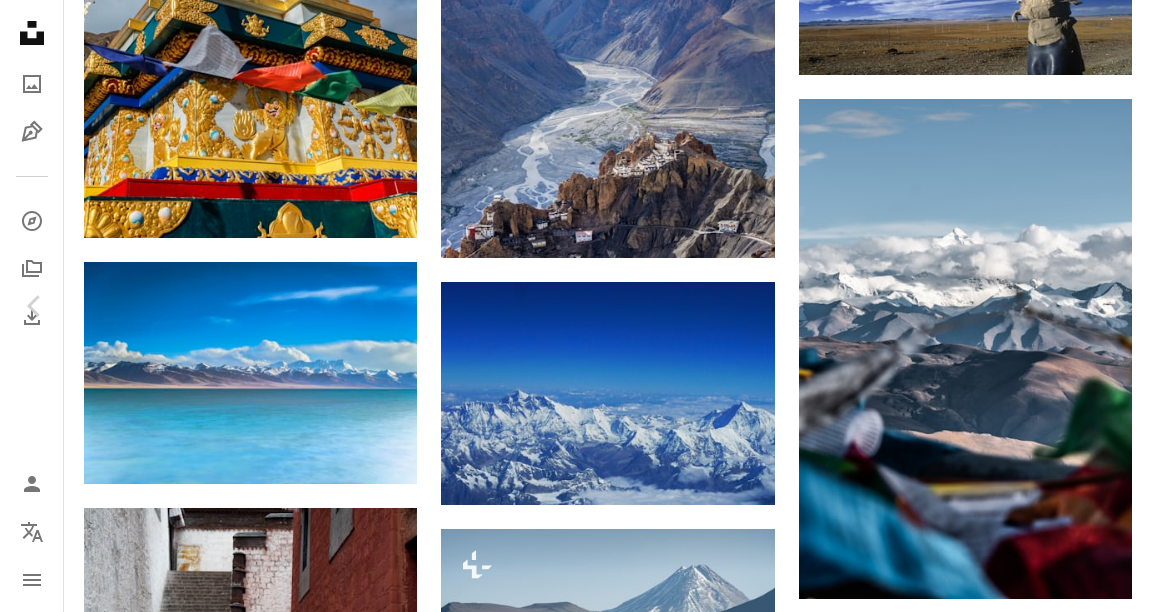 scroll, scrollTop: 136, scrollLeft: 0, axis: vertical 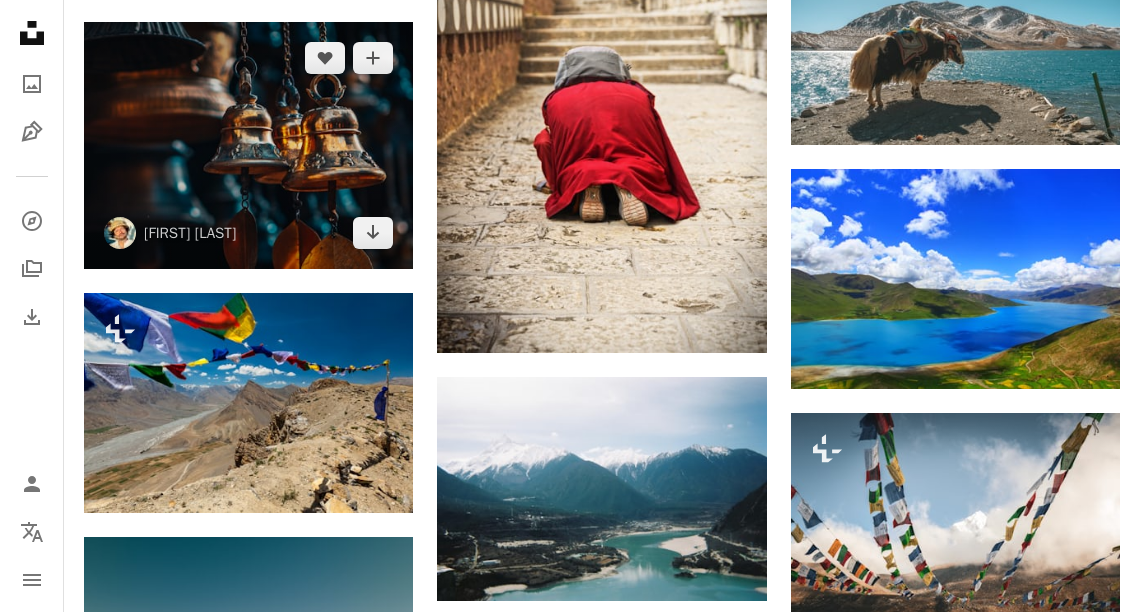 click at bounding box center (248, 145) 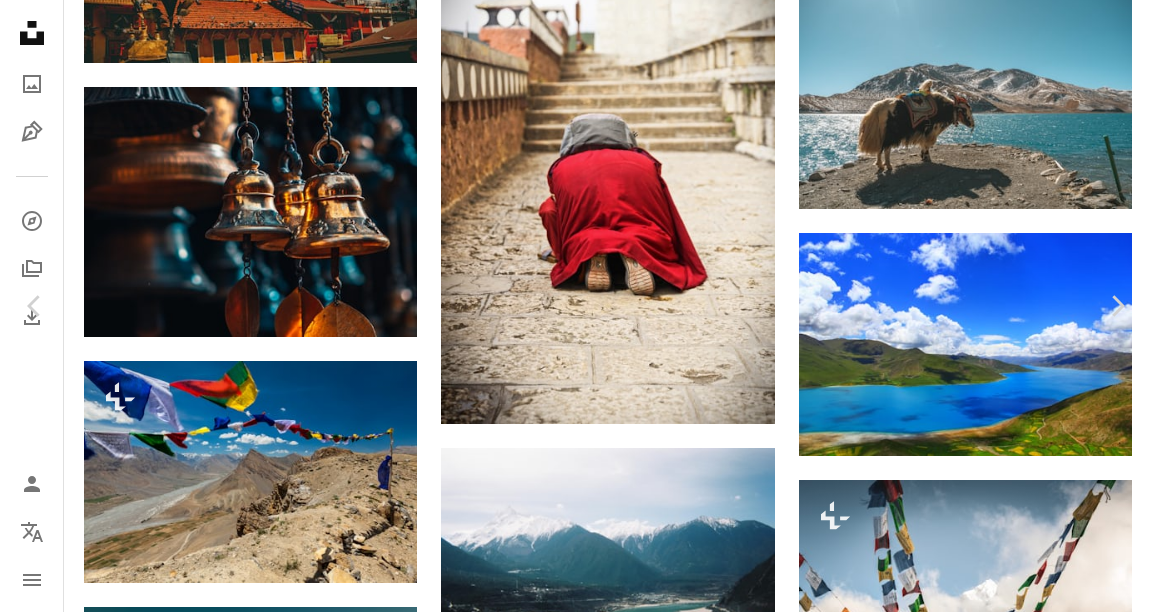 click at bounding box center [569, 4945] 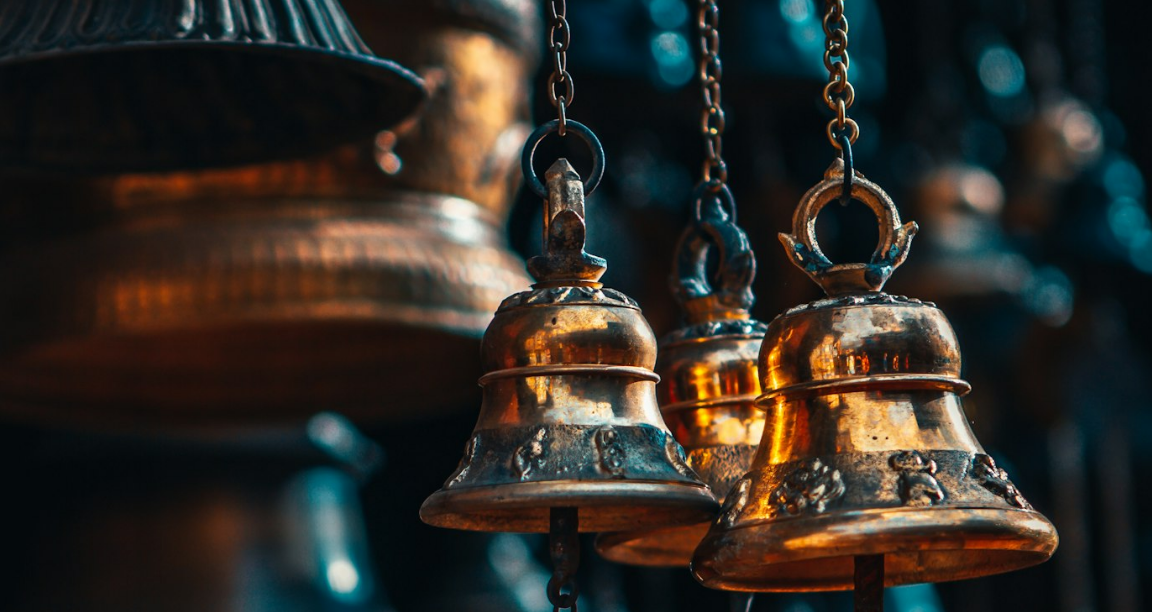 scroll, scrollTop: 118, scrollLeft: 0, axis: vertical 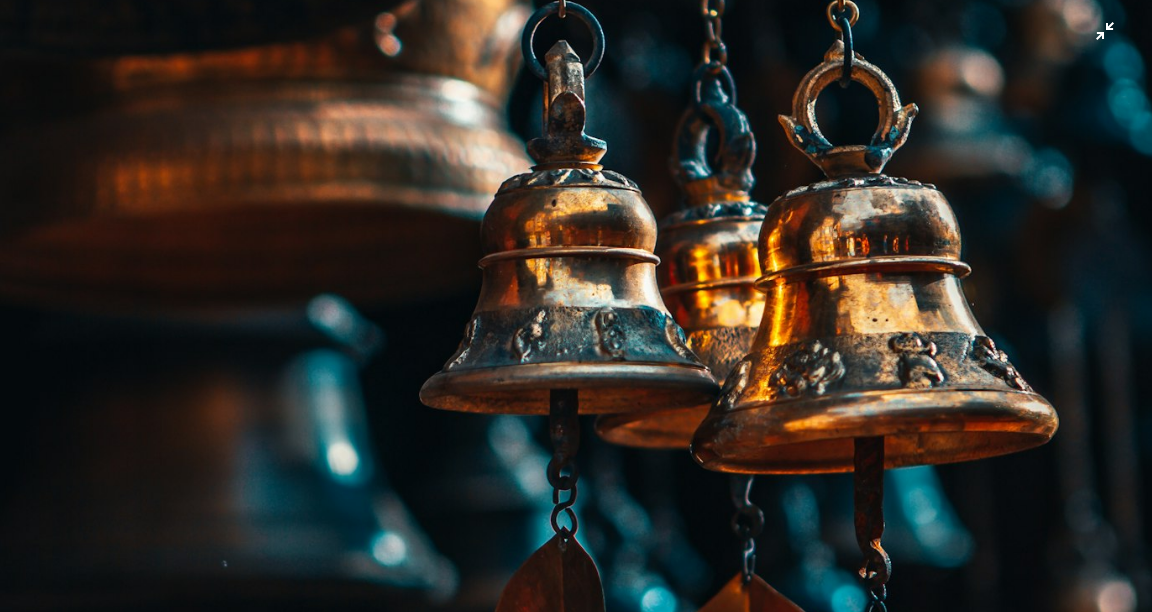 click at bounding box center [576, 314] 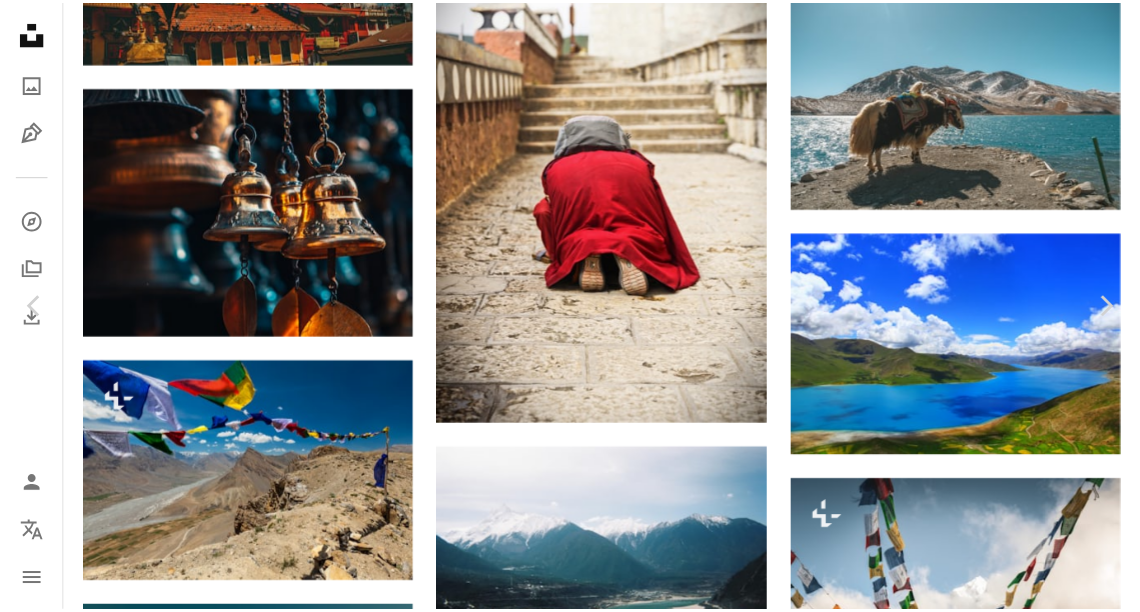 scroll, scrollTop: 56, scrollLeft: 0, axis: vertical 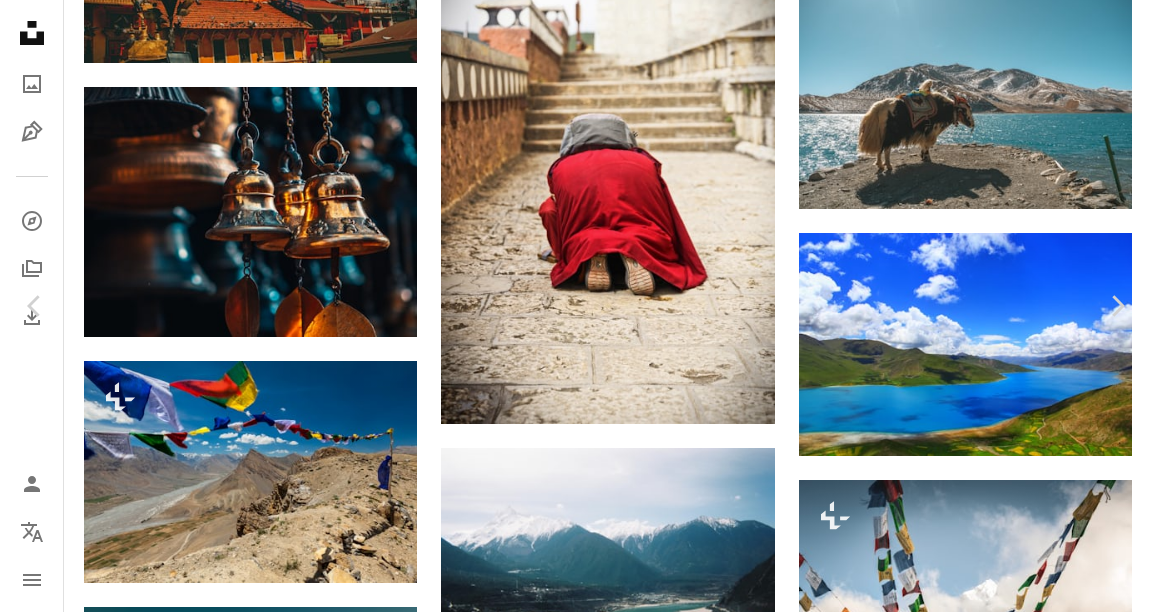 click on "Download free" at bounding box center (957, 4598) 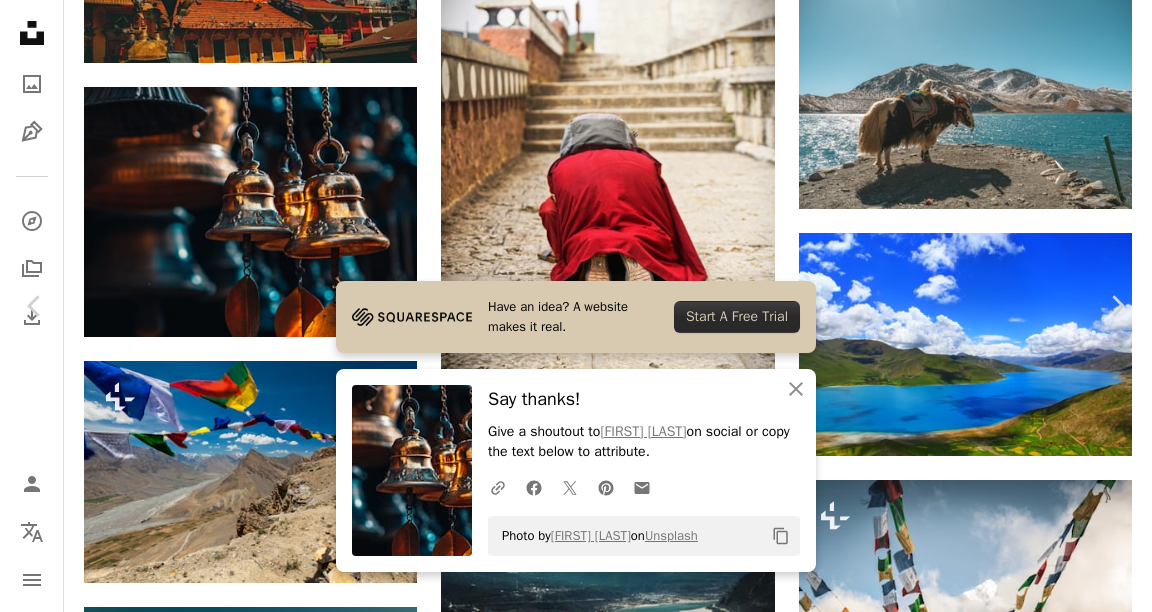 click on "An X shape Chevron left Chevron right Have an idea? A website makes it real. Start A Free Trial An X shape Close Say thanks! Give a shoutout to  [FIRST] [LAST]  on social or copy the text below to attribute. A URL sharing icon (chains) Facebook icon X (formerly Twitter) icon Pinterest icon An envelope Photo by  [FIRST] [LAST]  on  Unsplash
Copy content [FIRST] [LAST] [FIRST] A heart A plus sign Download free Chevron down Zoom in Views 1,010,762 Downloads 9,859 A forward-right arrow Share Info icon Info More Actions Bhaktapur Kathmandu Nepal Antiq travel summer time Calendar outlined Published on  May 2, 2021 Camera Canon, EOS 7D Safety Free to use under the  Unsplash License human lamp musical instrument chime windchime Backgrounds Browse premium related images on iStock  |  Save 20% with code UNSPLASH20 View more on iStock  ↗ Related images A heart A plus sign [FIRST] [LAST] Arrow pointing down A heart A plus sign [FIRST] [LAST] Available for hire A checkmark inside of a circle A heart" at bounding box center (576, 4873) 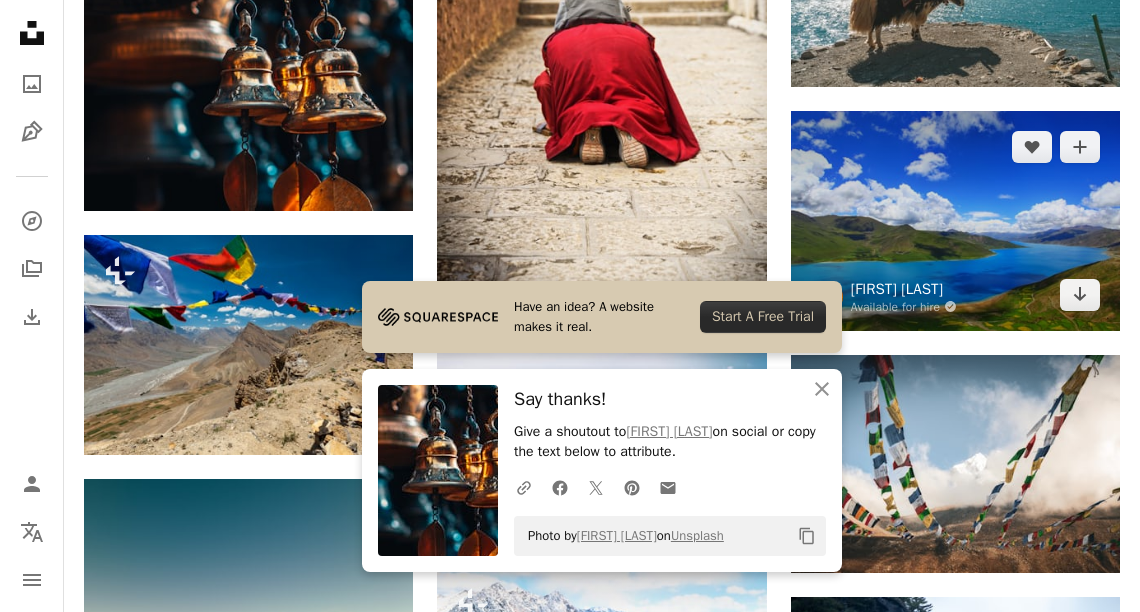 scroll, scrollTop: 6562, scrollLeft: 0, axis: vertical 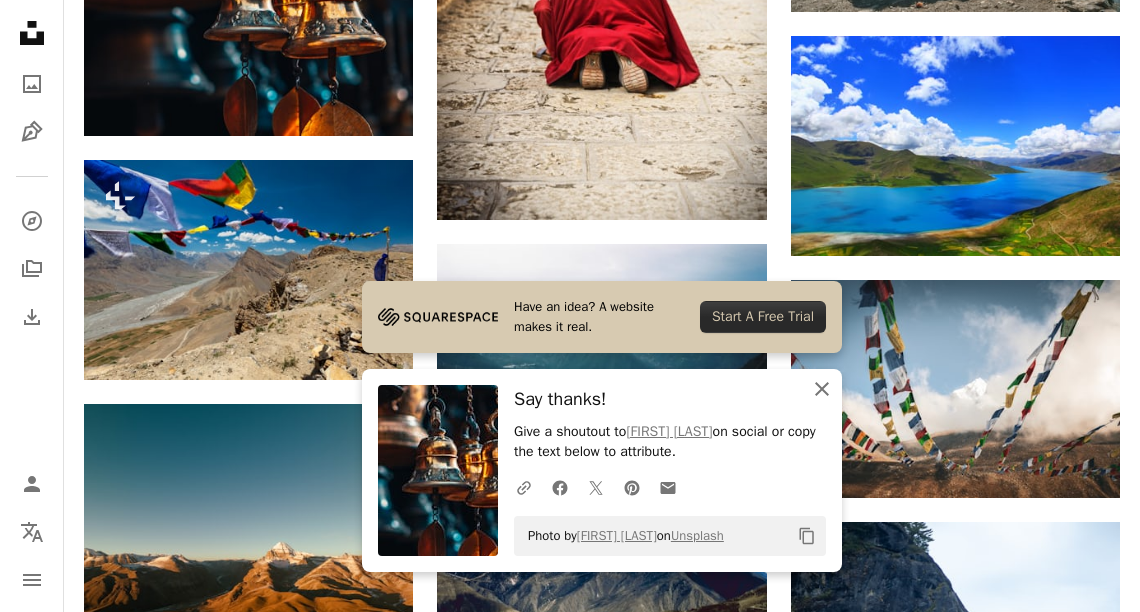 drag, startPoint x: 828, startPoint y: 393, endPoint x: 790, endPoint y: 374, distance: 42.48529 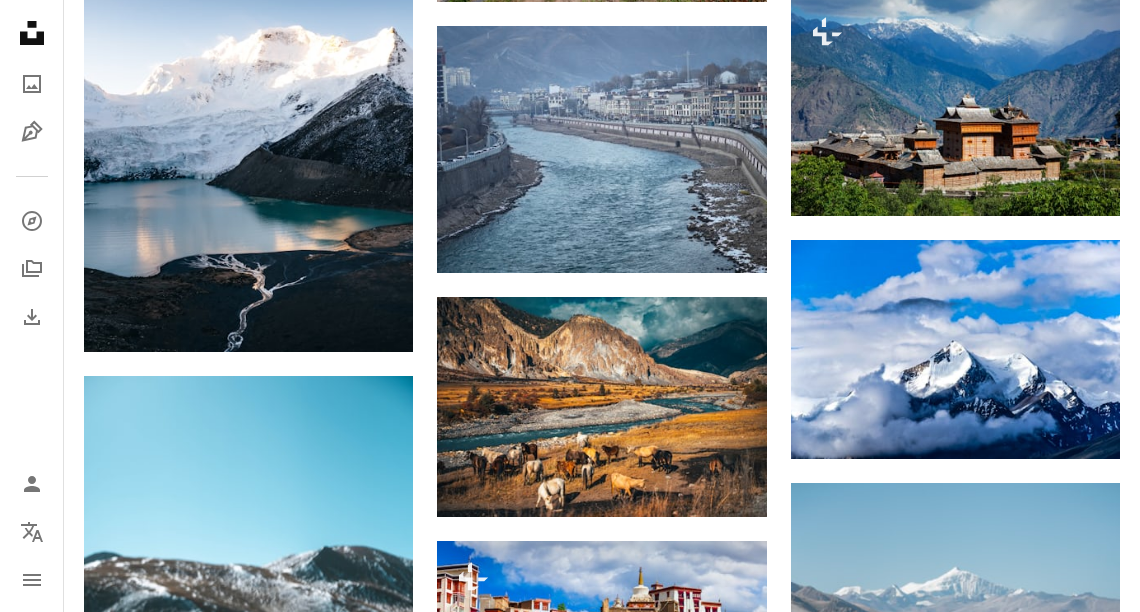 scroll, scrollTop: 9008, scrollLeft: 0, axis: vertical 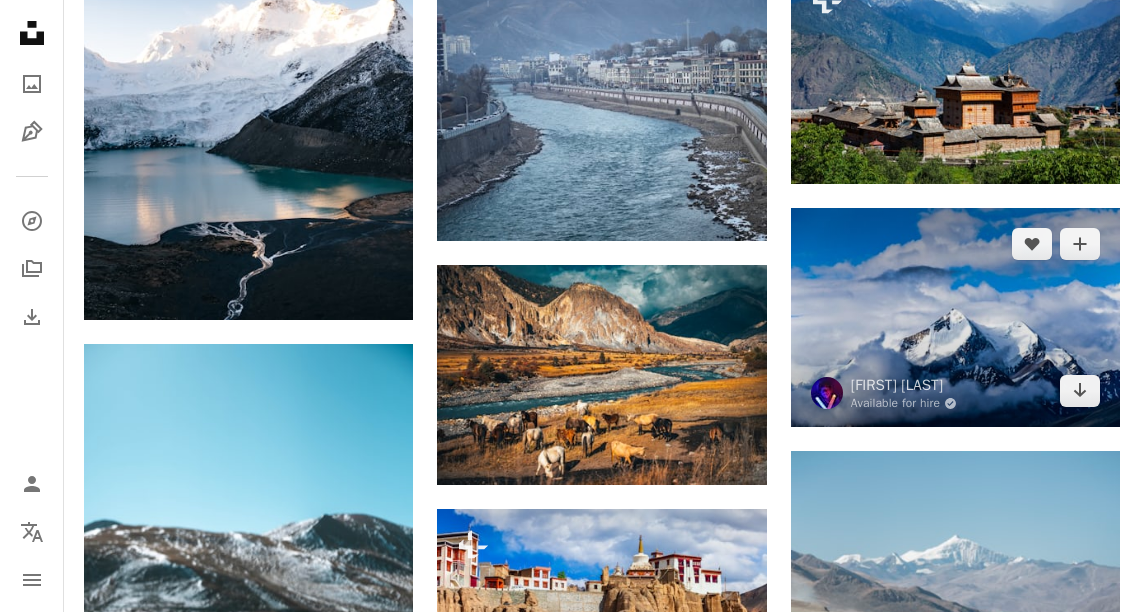 click at bounding box center [955, 318] 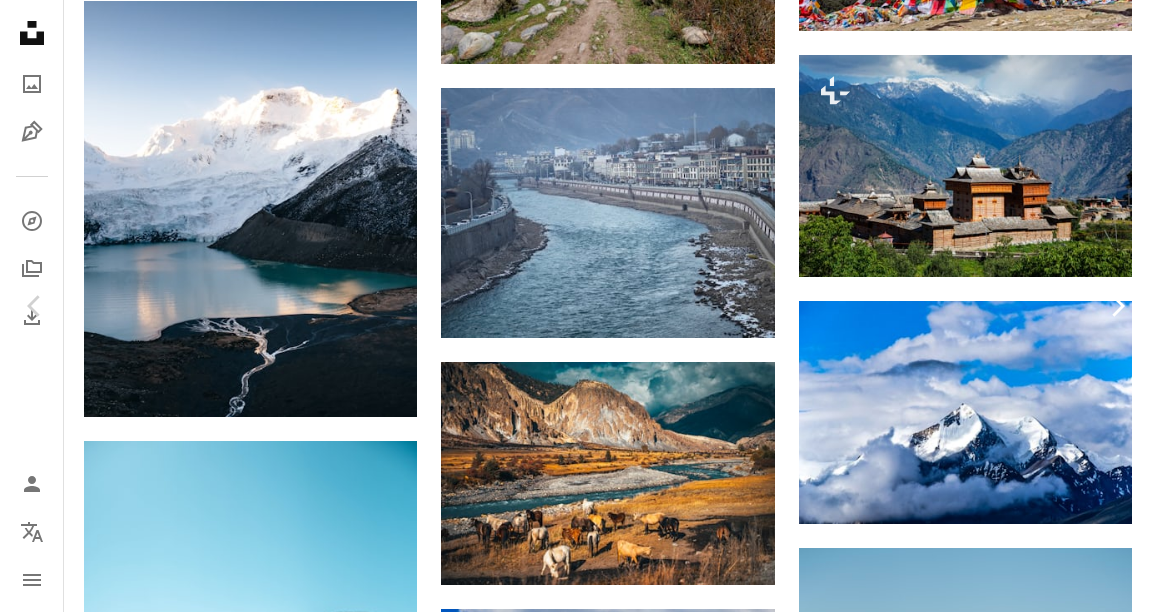 click on "Chevron right" at bounding box center (1117, 306) 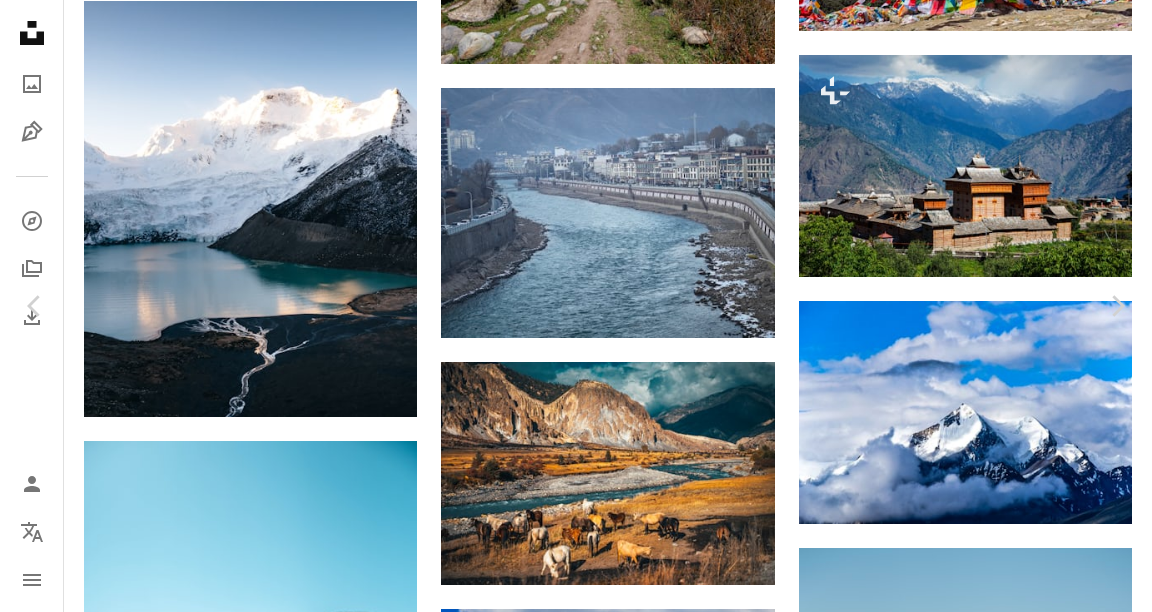 click on "An X shape Chevron left Chevron right Getty Images For Unsplash+ A heart A plus sign A lock Download Zoom in A forward-right arrow Share More Actions Calendar outlined Published on August 31, 2022 Safety Licensed under the Unsplash+ License india photography asia religion horizontal himalayas jammu kashmir buddhism chinese culture no people monastery jammu and kashmir famous place tibetan buddhism place of worship tibetan culture Public domain images Related images Plus sign for Unsplash+ A heart A plus sign Getty Images For Unsplash+ A lock Download Plus sign for Unsplash+ A heart A plus sign Getty Images For Unsplash+ A lock Download Plus sign for Unsplash+ A heart A plus sign Getty Images For Unsplash+ A lock Download Plus sign for Unsplash+ A heart A plus sign Getty Images For Unsplash+ A lock Download Plus sign for Unsplash+ A heart A plus sign Getty Images For Unsplash+ A lock Download Plus sign for Unsplash+ A heart A plus sign Diana Light For Unsplash+ A lock Download Plus sign for Unsplash+" at bounding box center (576, 4655) 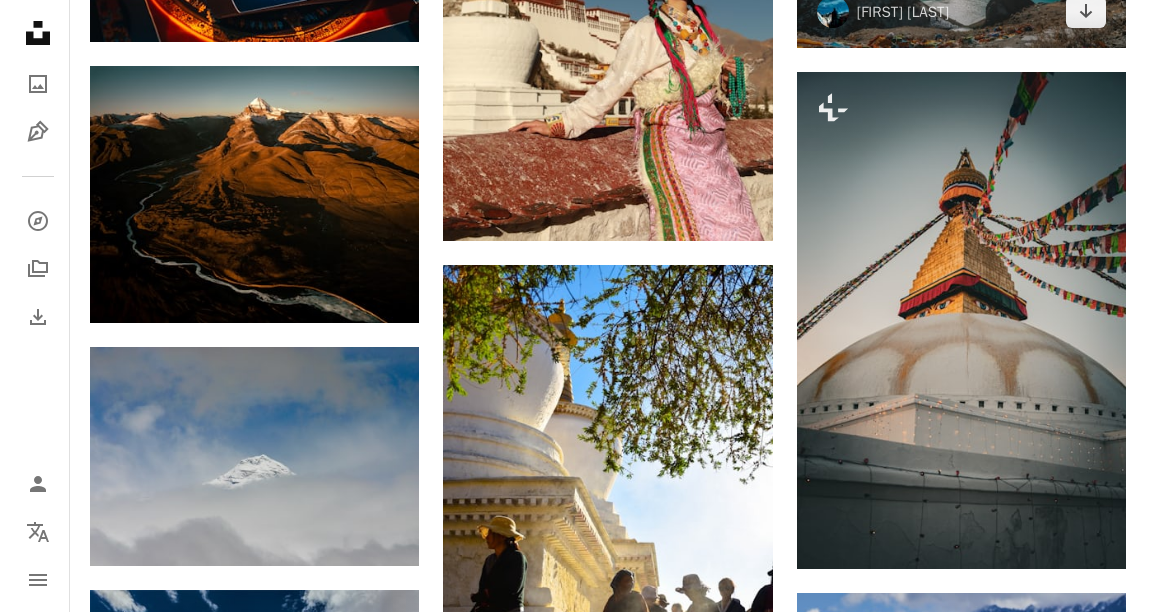 scroll, scrollTop: 11088, scrollLeft: 0, axis: vertical 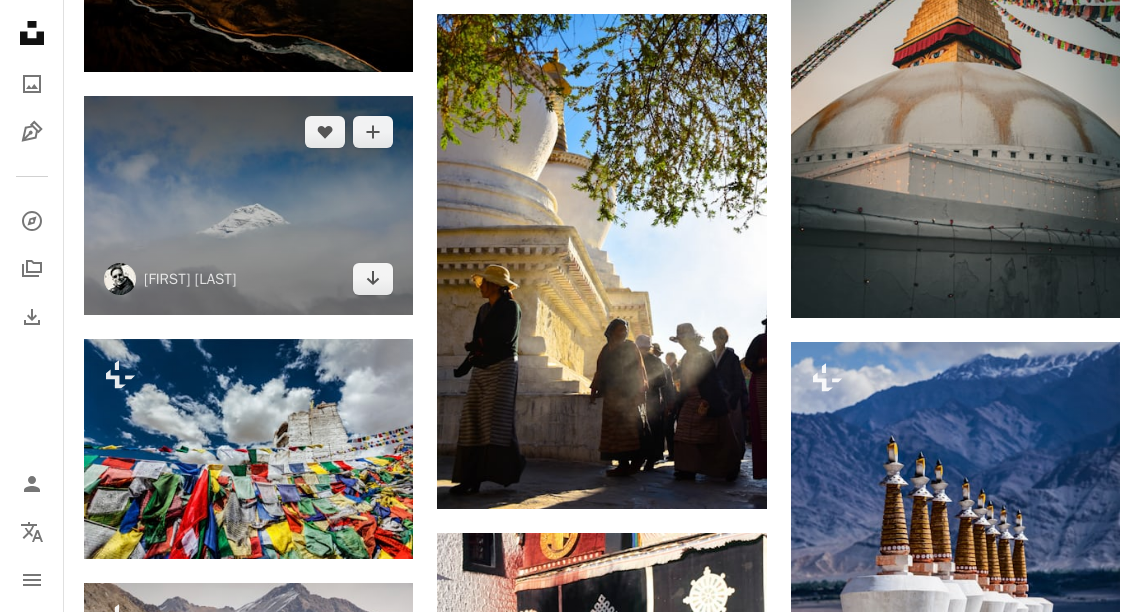 click at bounding box center (248, 206) 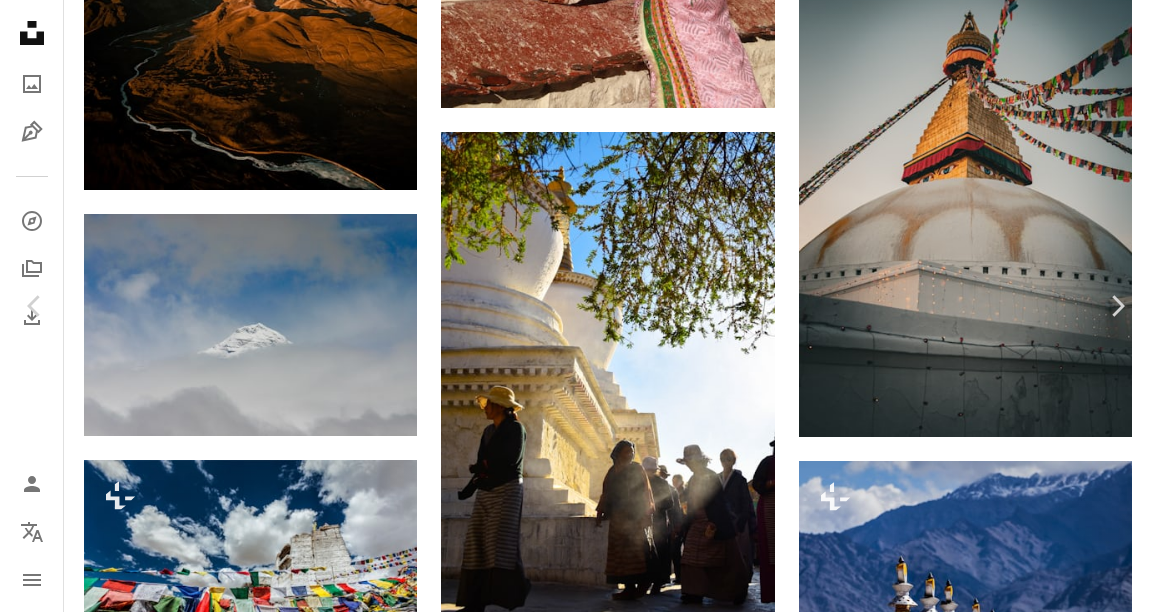 click at bounding box center [569, 4907] 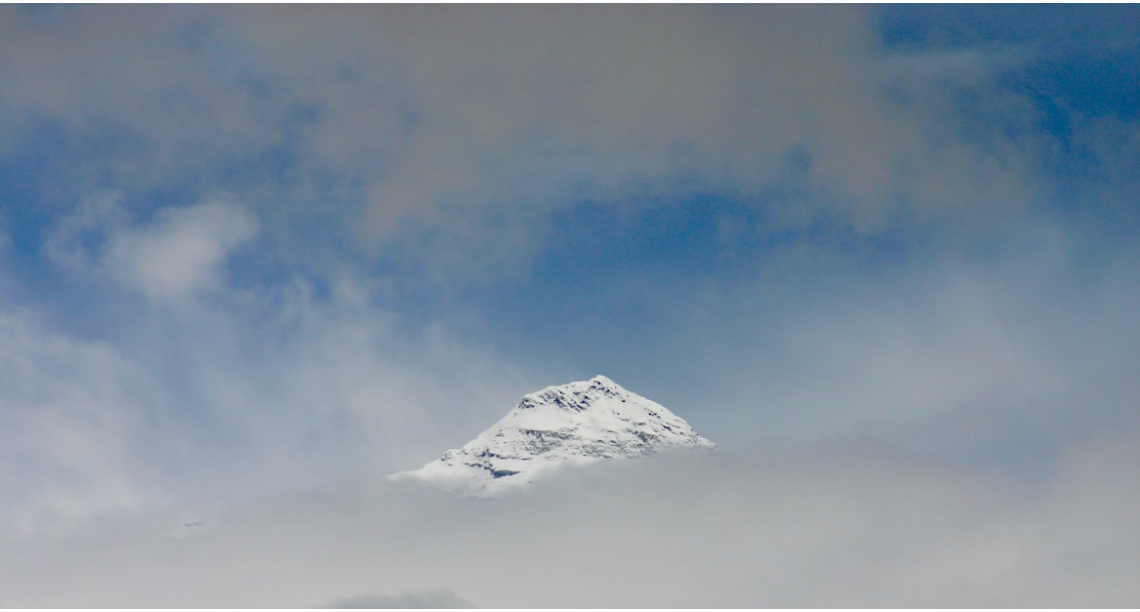 scroll, scrollTop: 70, scrollLeft: 0, axis: vertical 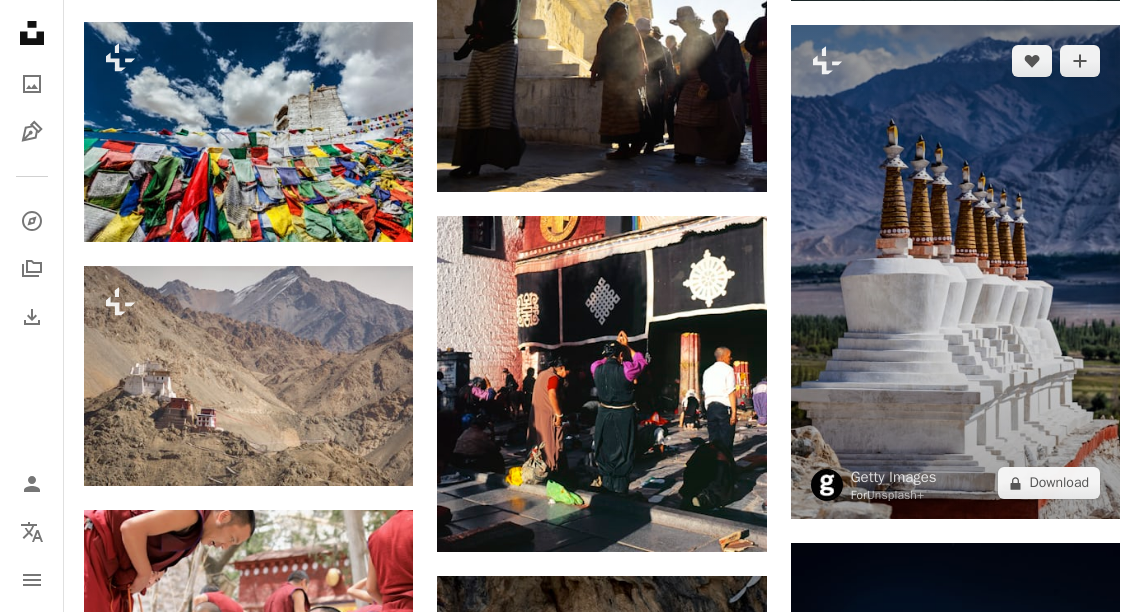 click at bounding box center (955, 272) 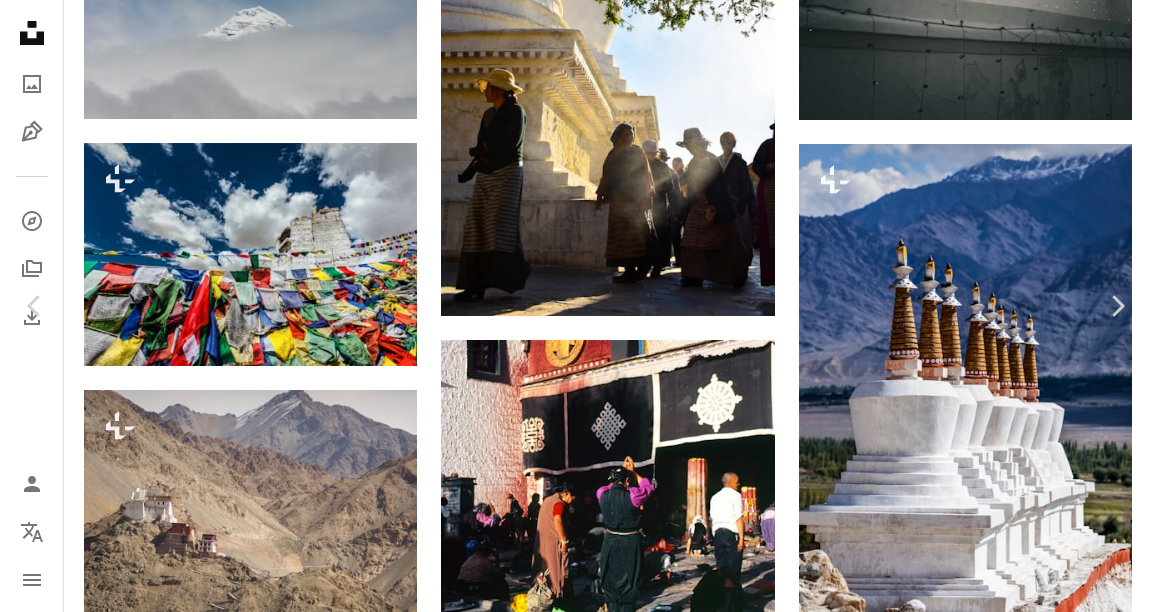 click at bounding box center [568, 4590] 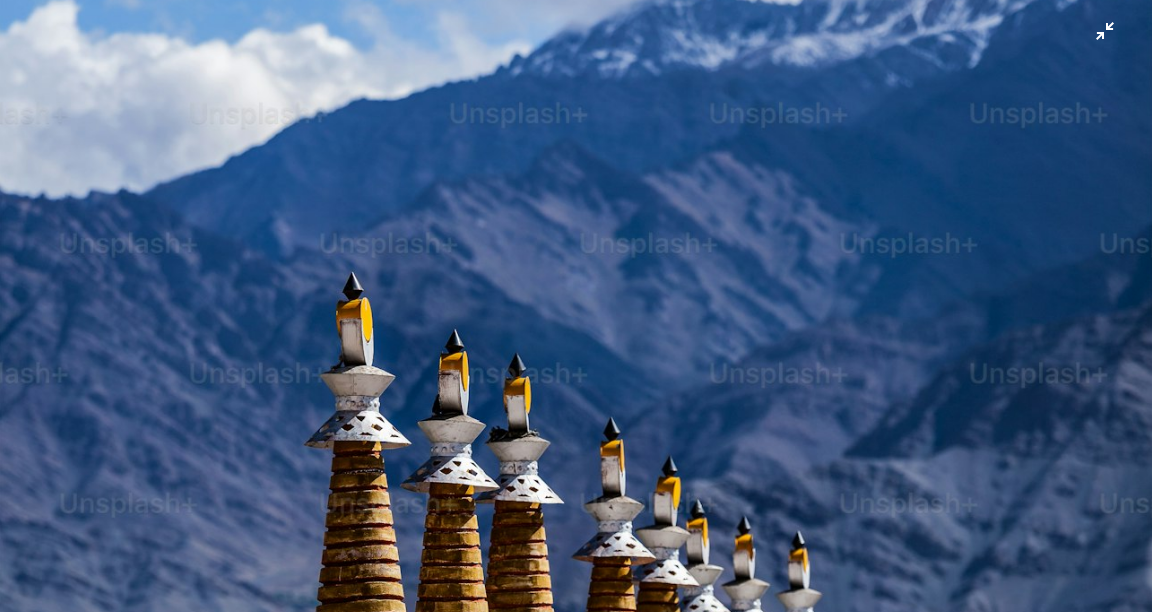 scroll, scrollTop: 53, scrollLeft: 0, axis: vertical 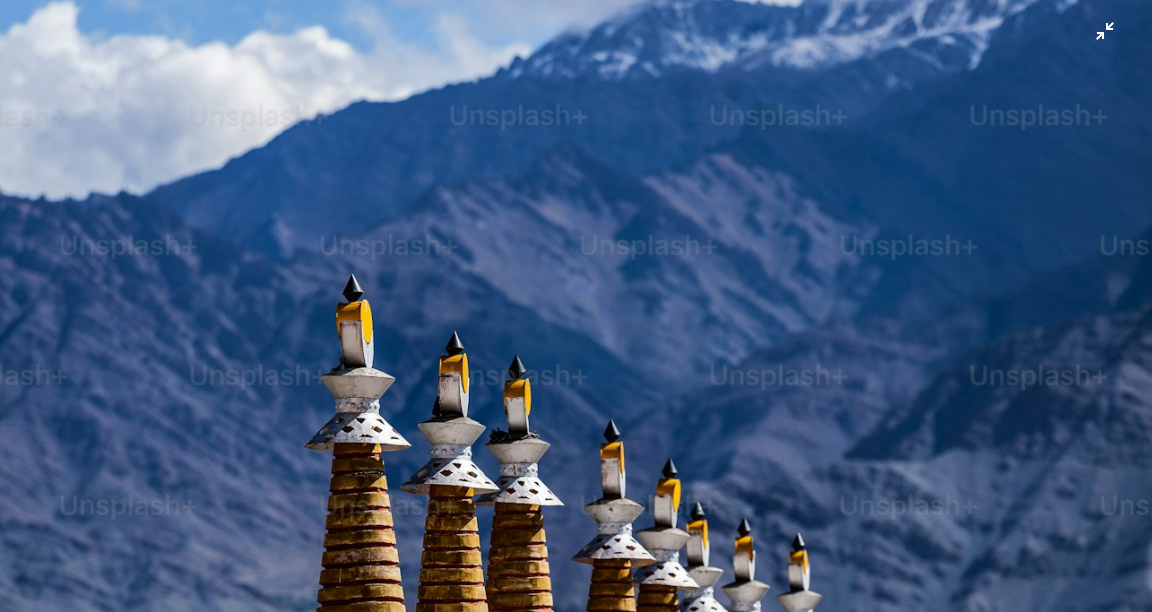 click at bounding box center [576, 811] 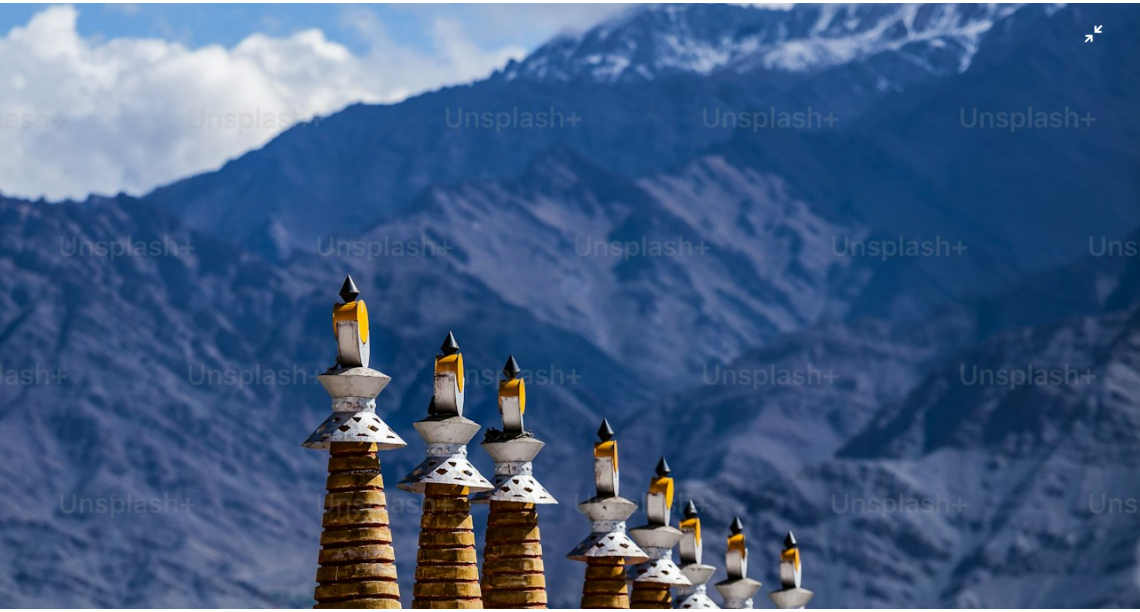 scroll, scrollTop: 56, scrollLeft: 0, axis: vertical 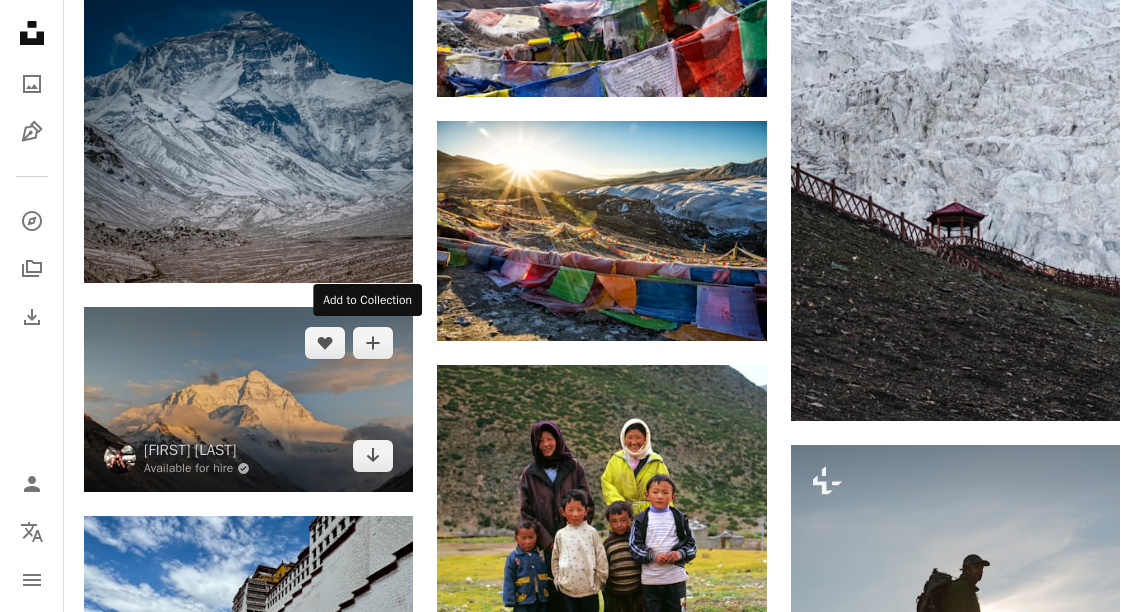 click at bounding box center [248, 399] 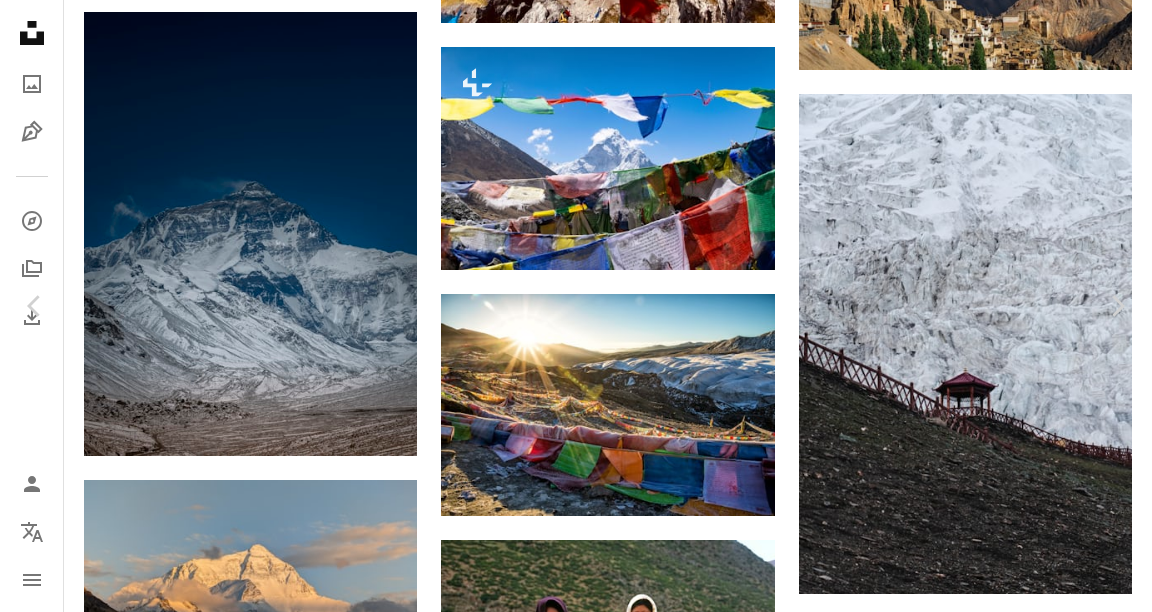 click at bounding box center [568, 4592] 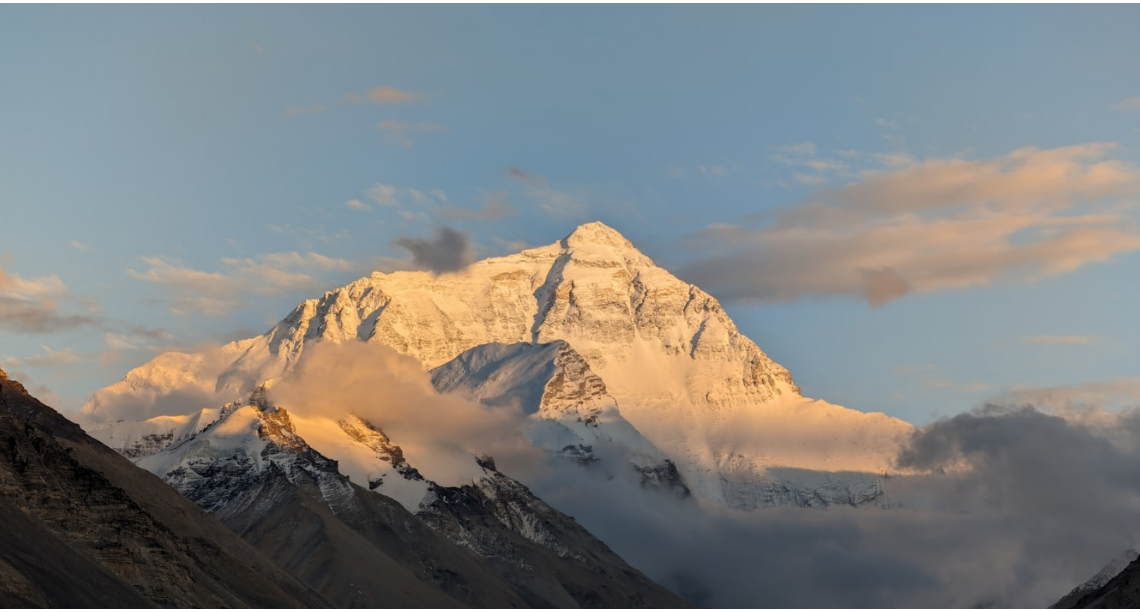 scroll, scrollTop: 11, scrollLeft: 0, axis: vertical 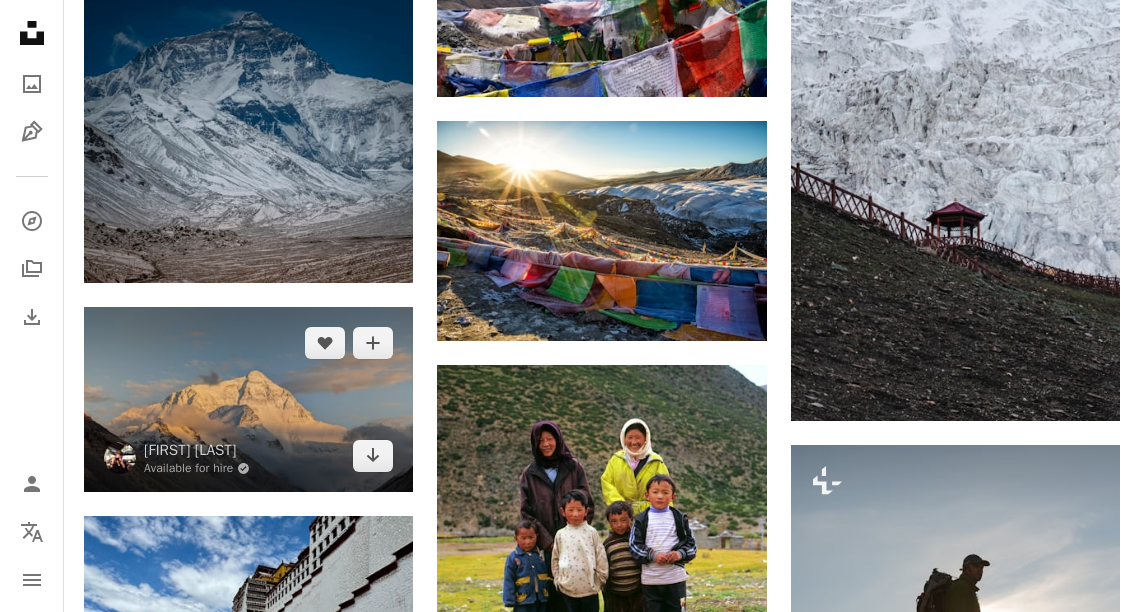click at bounding box center (248, 399) 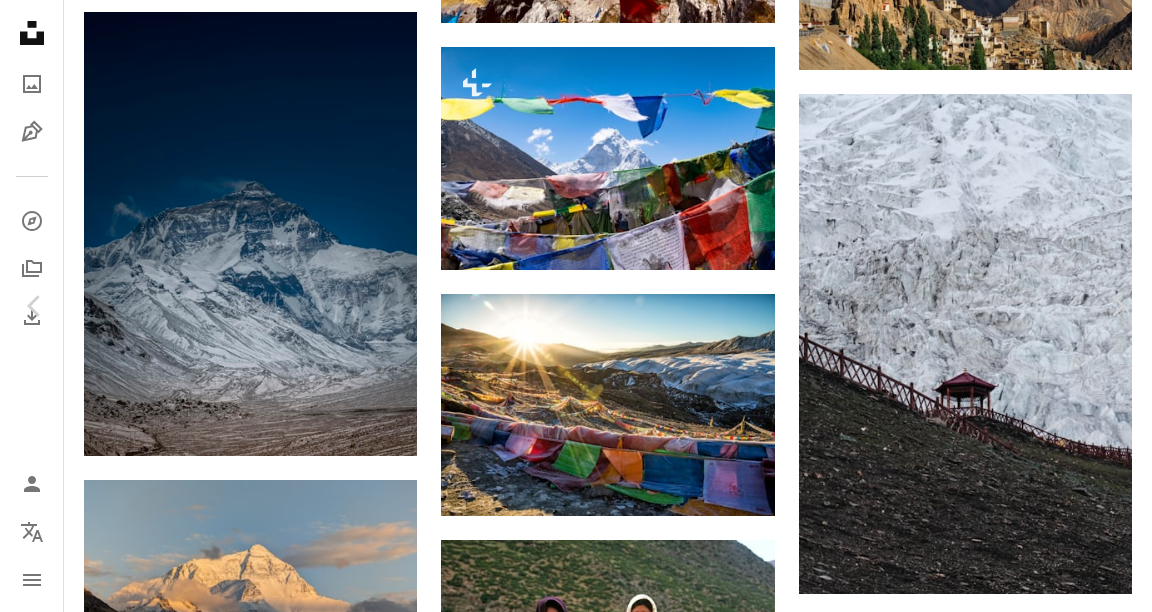 click on "Download free" at bounding box center [957, 4282] 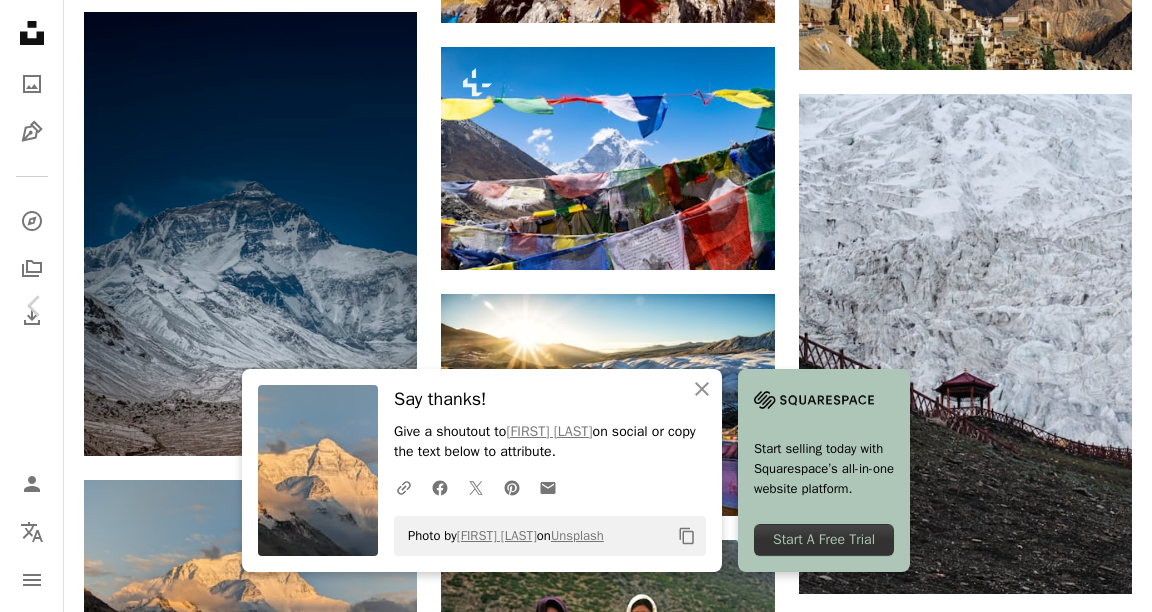click on "Chevron down" 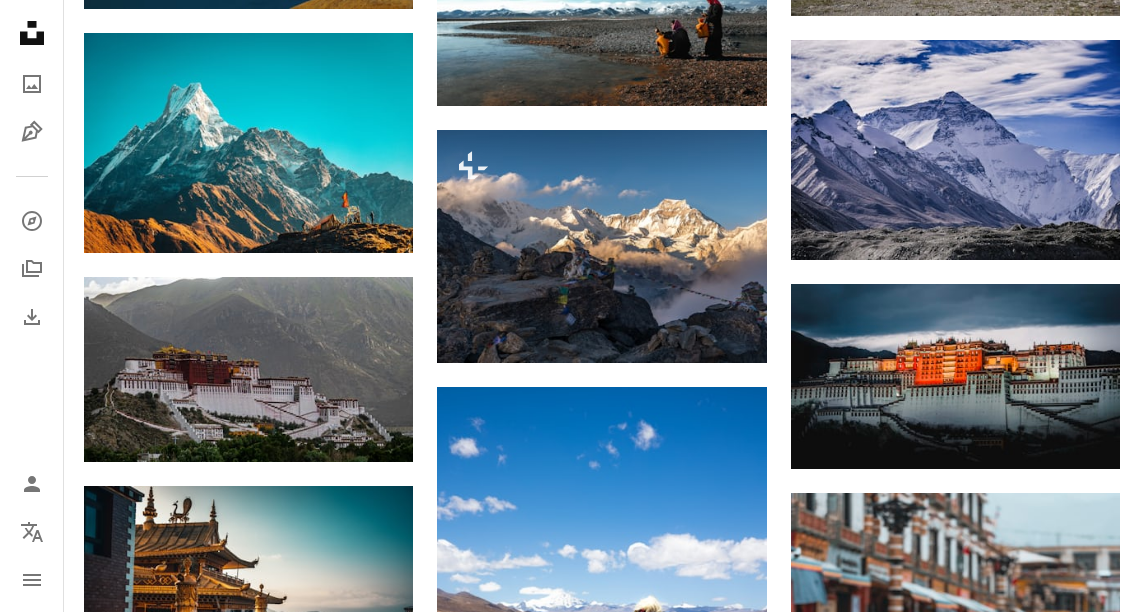 scroll, scrollTop: 1192, scrollLeft: 0, axis: vertical 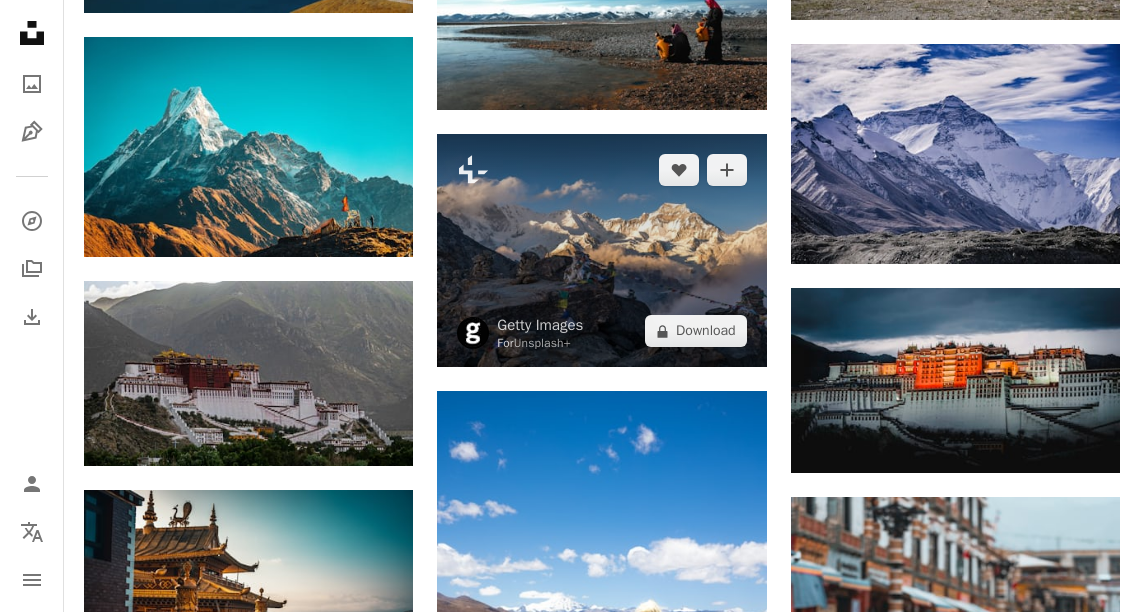 click at bounding box center [601, 250] 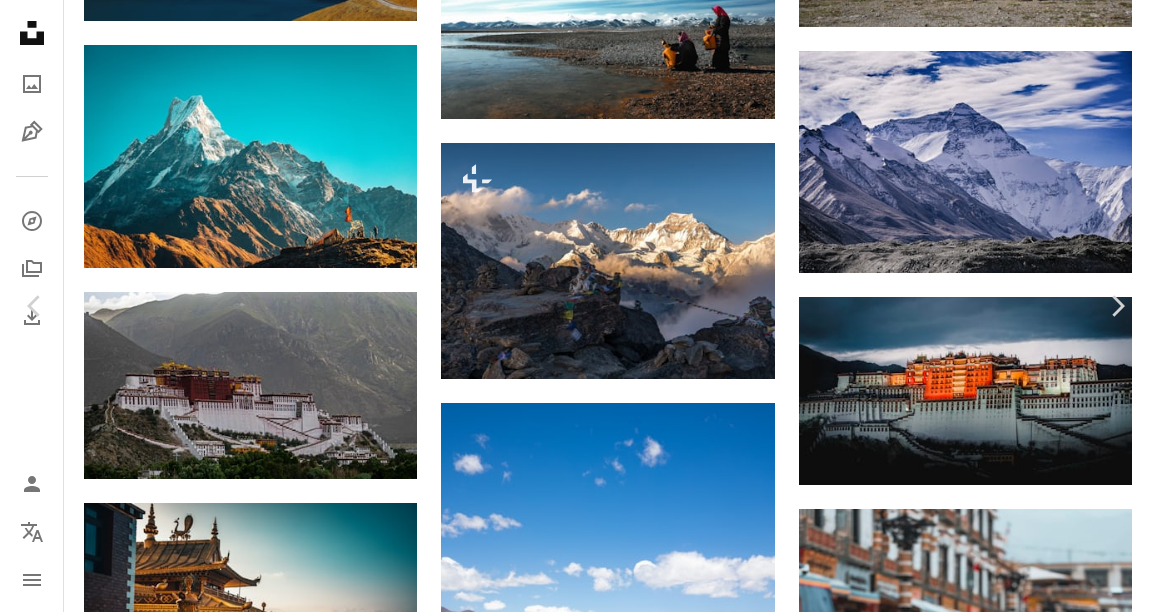 click on "An X shape Chevron left Chevron right Getty Images For  Unsplash+ A heart A plus sign A lock Download Zoom in A forward-right arrow Share More Actions Calendar outlined Published on  October 19, 2023 Safety Licensed under the  Unsplash+ License travel blue photography beauty nepal colors flag spirituality asia mountain peak tibet buddhism tradition white color no people mantra Public domain images Related images Plus sign for Unsplash+ A heart A plus sign Getty Images For  Unsplash+ A lock Download Plus sign for Unsplash+ A heart A plus sign Getty Images For  Unsplash+ A lock Download Plus sign for Unsplash+ A heart A plus sign Getty Images For  Unsplash+ A lock Download Plus sign for Unsplash+ A heart A plus sign Ilia Bronskiy For  Unsplash+ A lock Download Plus sign for Unsplash+ A heart A plus sign Getty Images For  Unsplash+ A lock Download Plus sign for Unsplash+ A heart A plus sign Getty Images For  Unsplash+" at bounding box center [576, 19143] 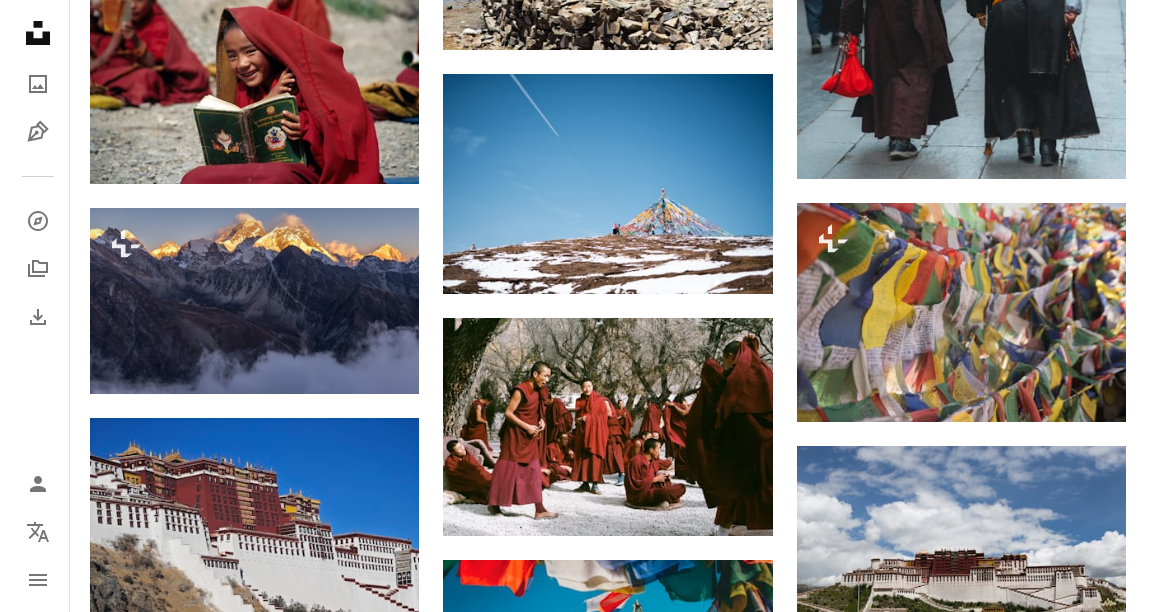 scroll, scrollTop: 1986, scrollLeft: 0, axis: vertical 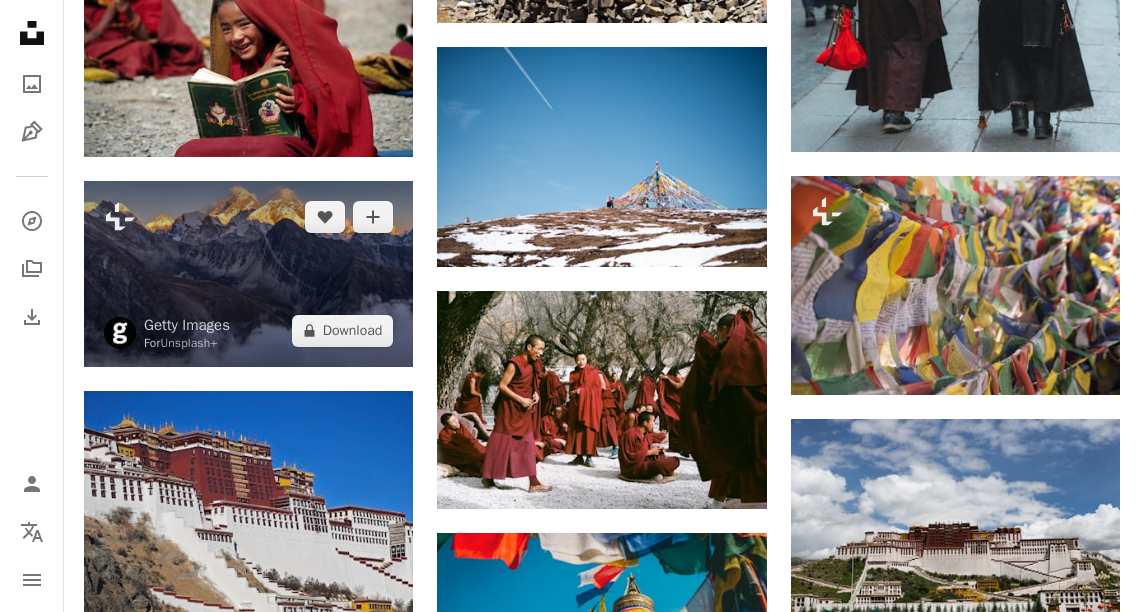 click at bounding box center [248, 273] 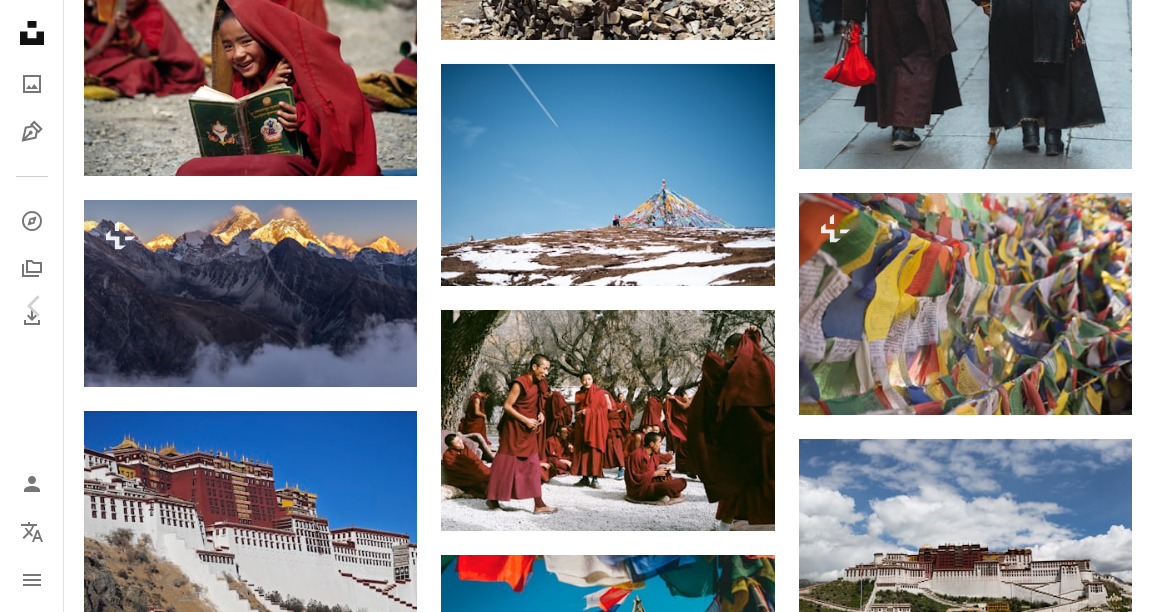 click at bounding box center (568, 18400) 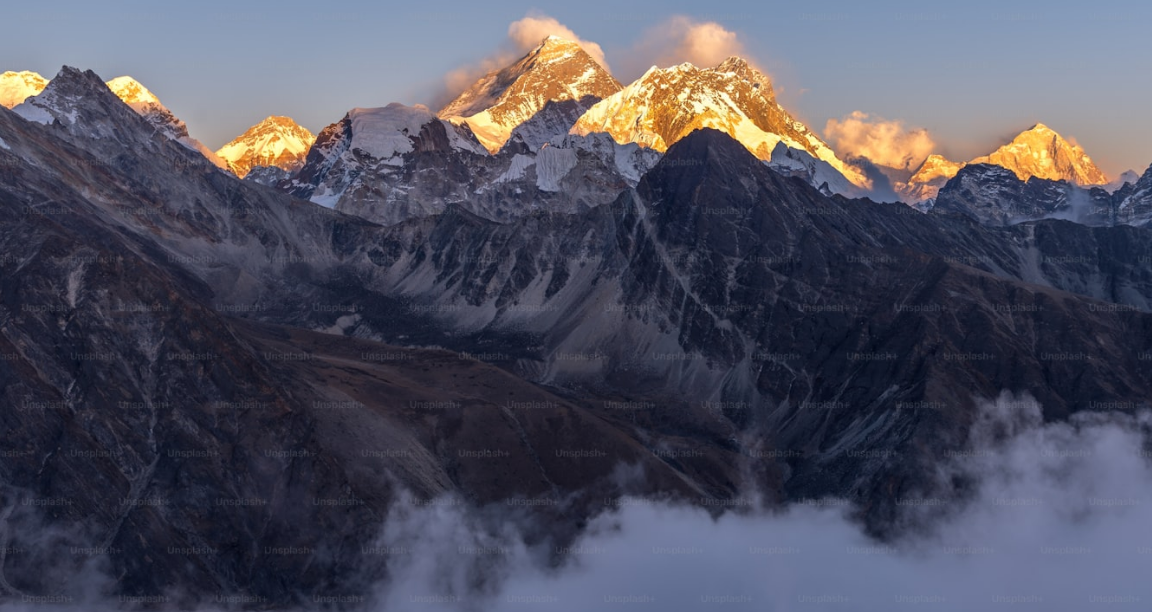scroll, scrollTop: 11, scrollLeft: 0, axis: vertical 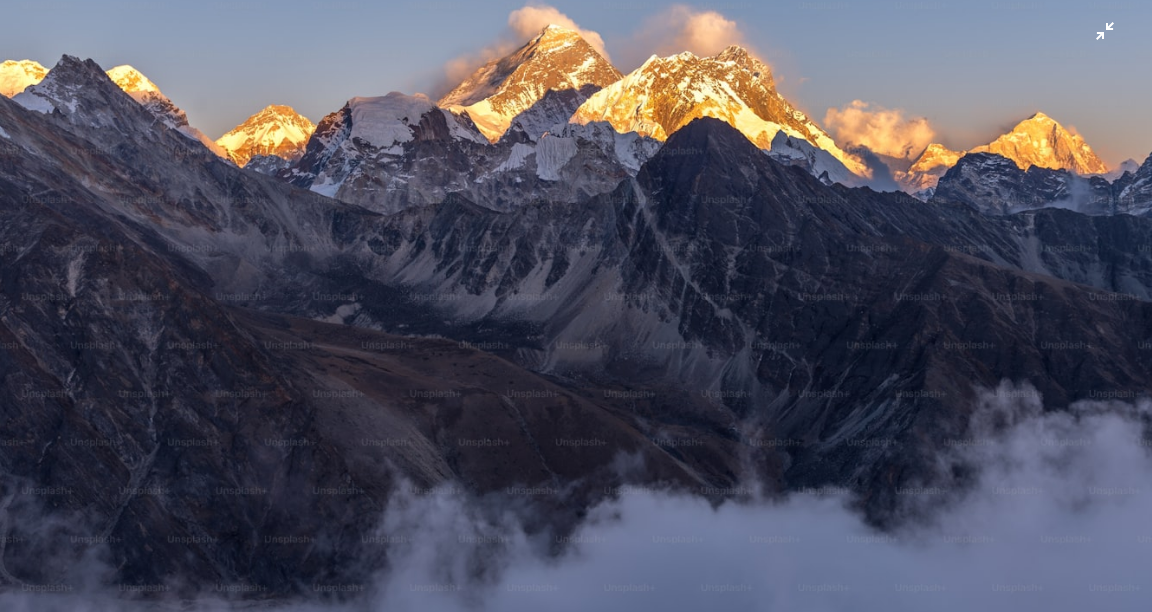 click at bounding box center (576, 312) 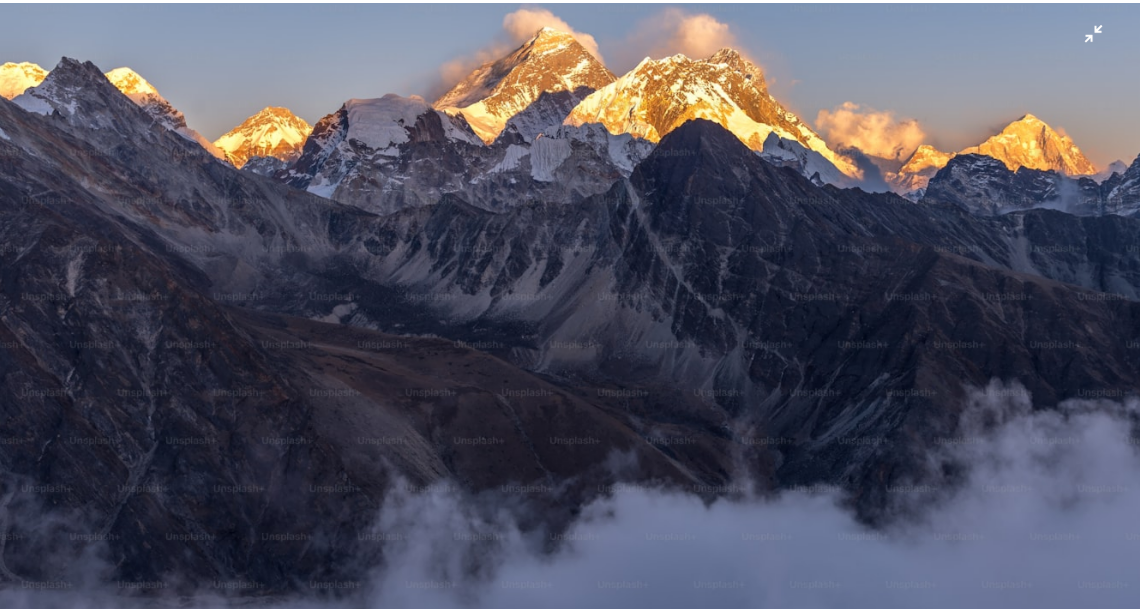 scroll, scrollTop: 9, scrollLeft: 0, axis: vertical 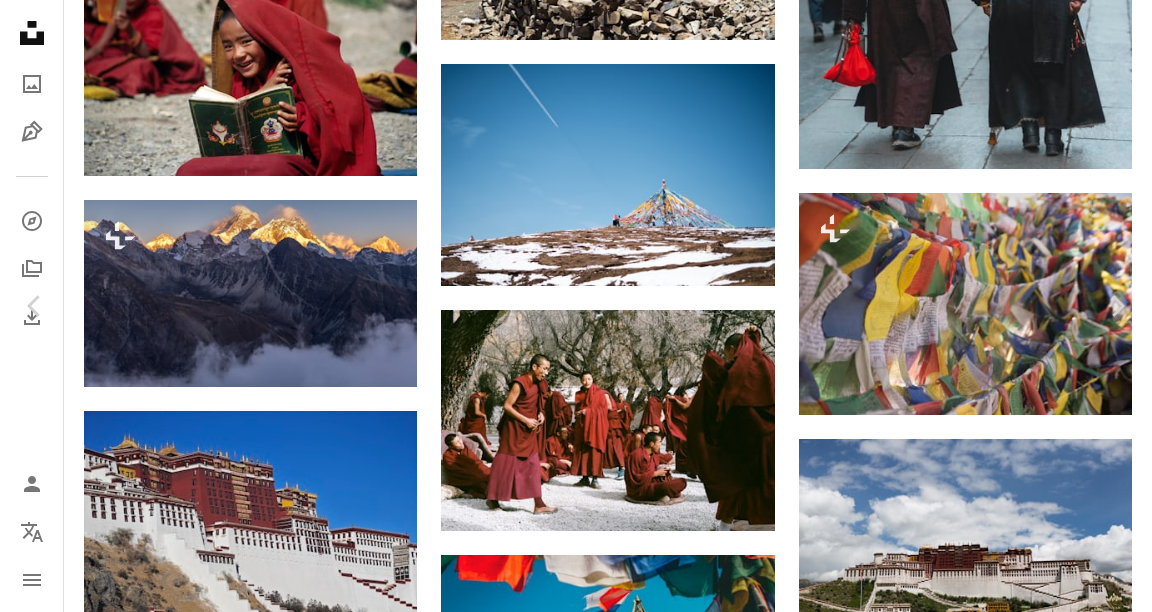 click on "A lock Download" at bounding box center [995, 18081] 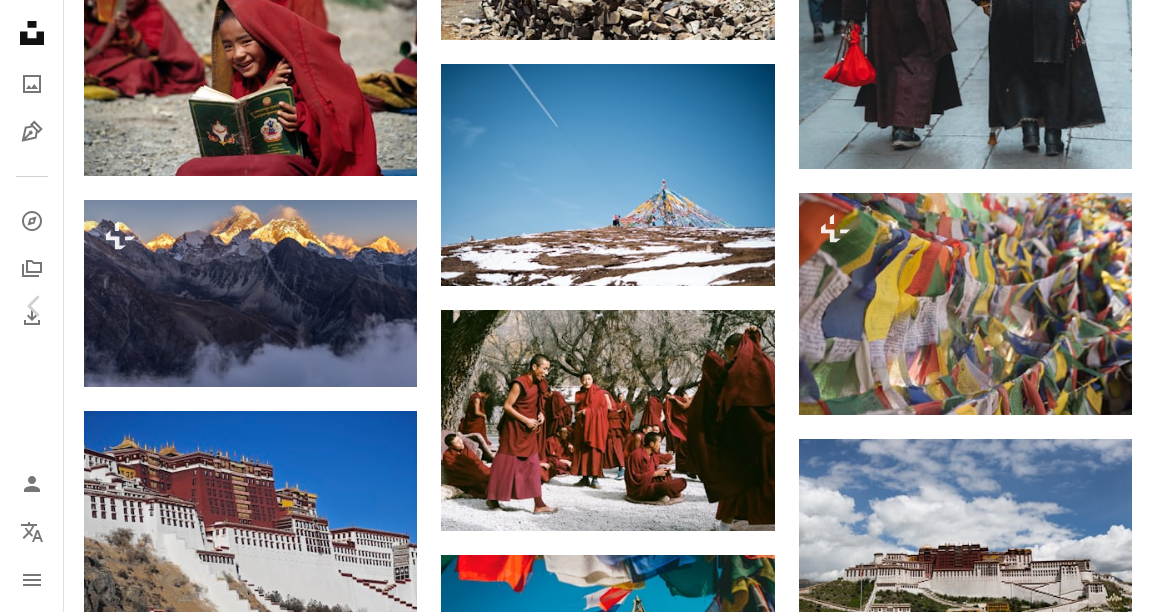 click on "An X shape Premium, ready to use images. Get unlimited access. A plus sign Members-only content added monthly A plus sign Unlimited royalty-free downloads A plus sign Illustrations  New A plus sign Enhanced legal protections yearly 66%  off monthly $12   $4 USD per month * Get  Unsplash+ * When paid annually, billed upfront  $48 Taxes where applicable. Renews automatically. Cancel anytime." at bounding box center [576, 18349] 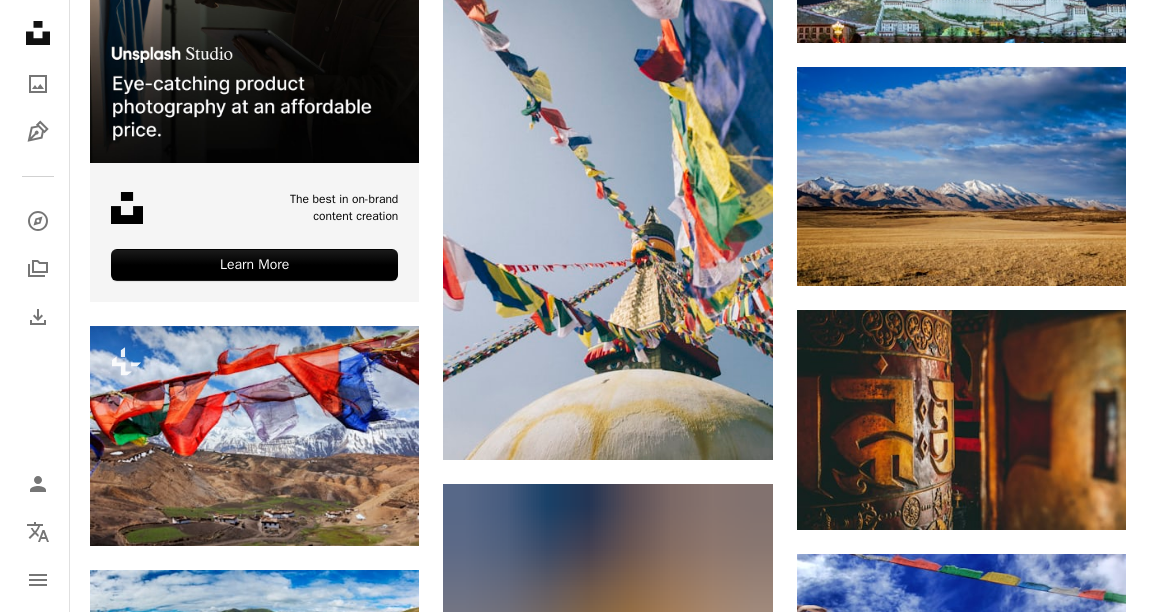 scroll, scrollTop: 3221, scrollLeft: 0, axis: vertical 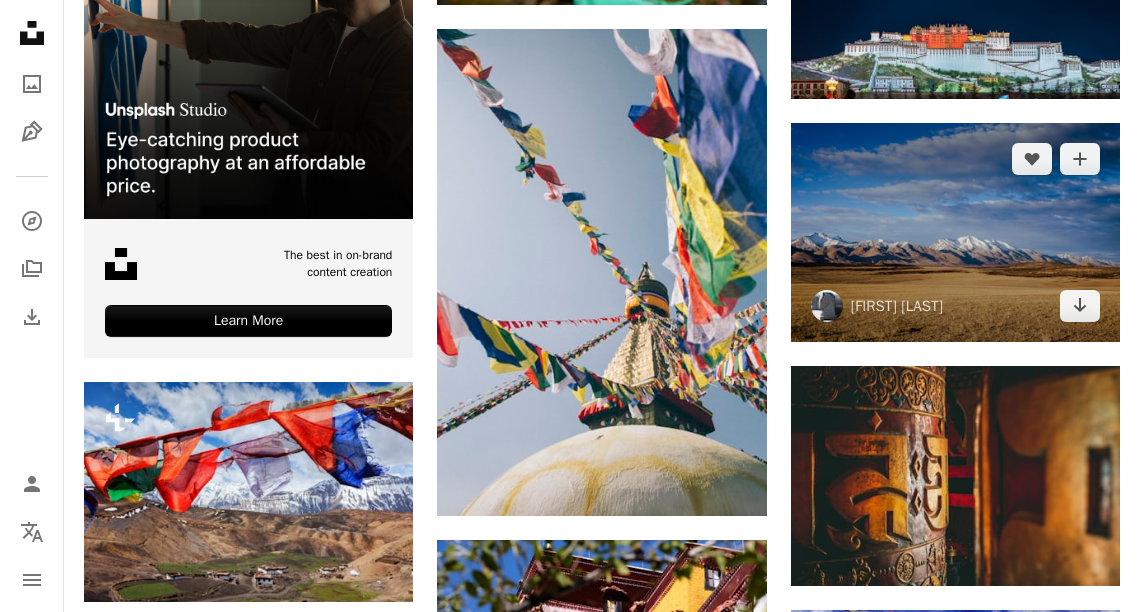 click at bounding box center (955, 232) 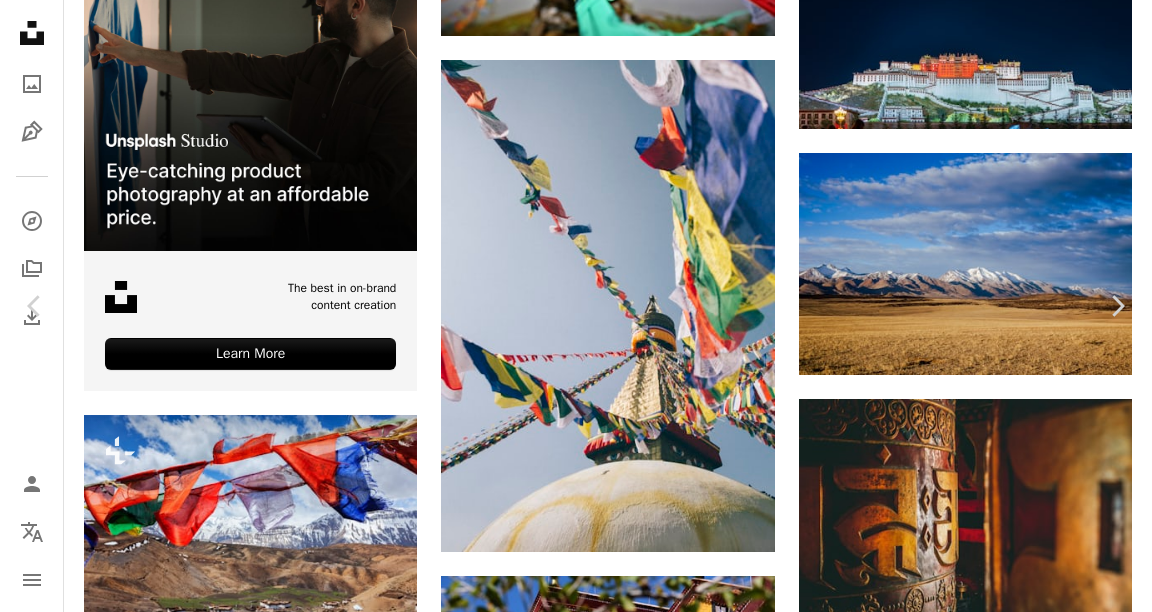 click at bounding box center (568, 17187) 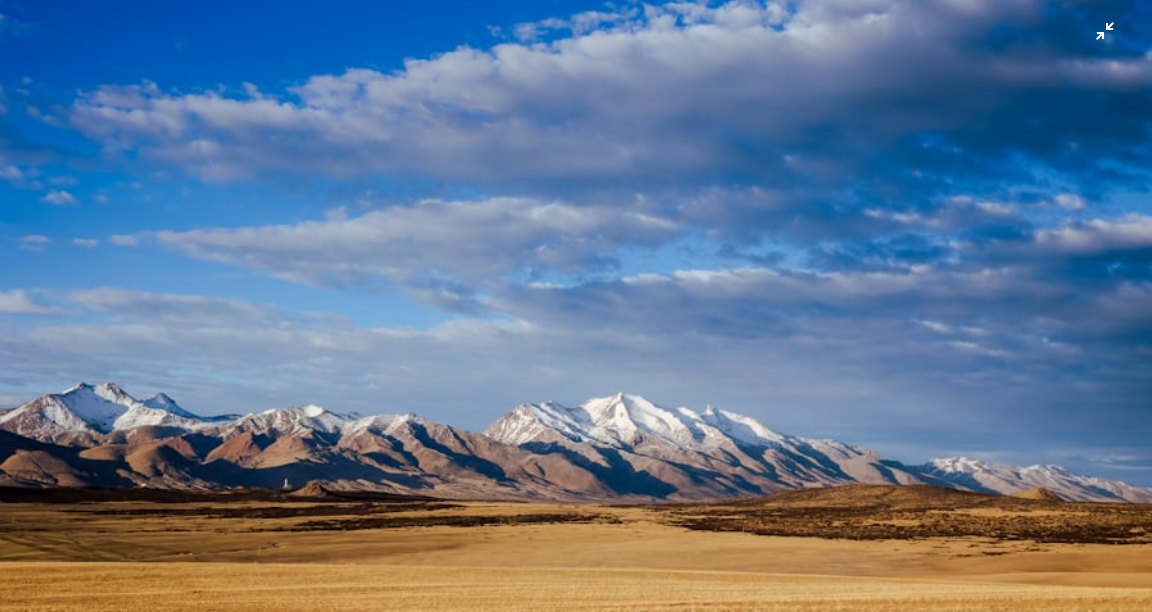 scroll, scrollTop: 69, scrollLeft: 0, axis: vertical 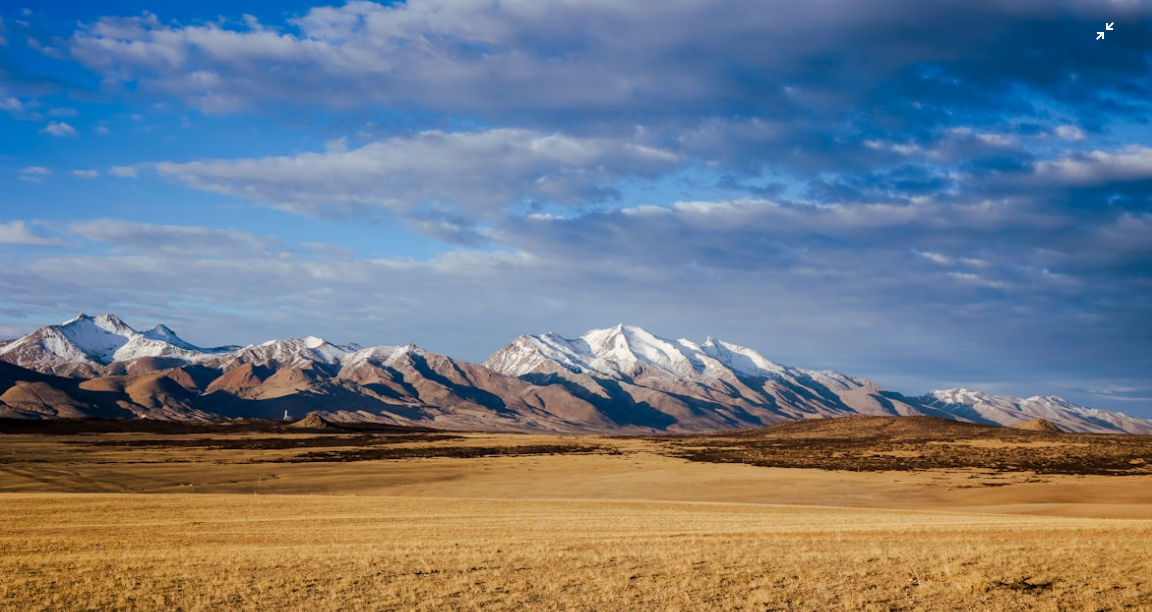 click at bounding box center [576, 313] 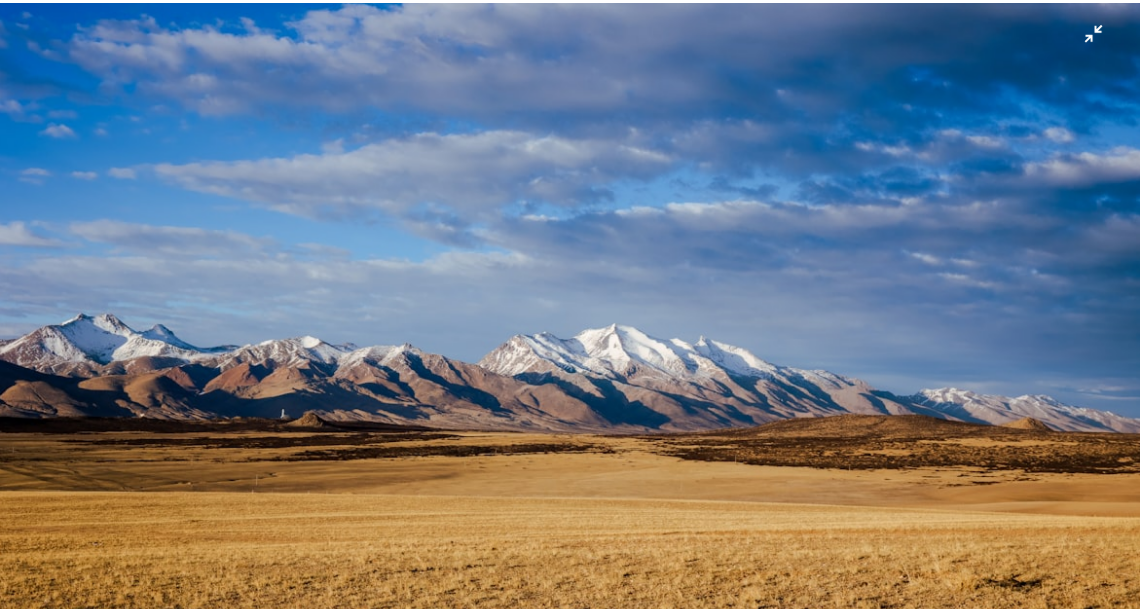 scroll, scrollTop: 56, scrollLeft: 0, axis: vertical 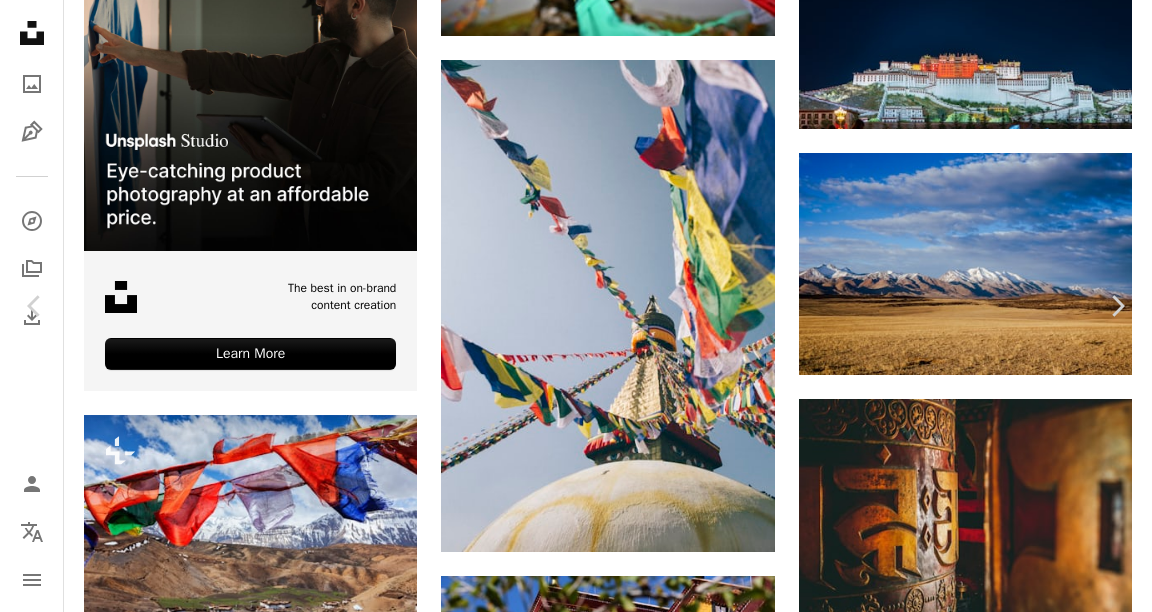 click on "Chevron down" 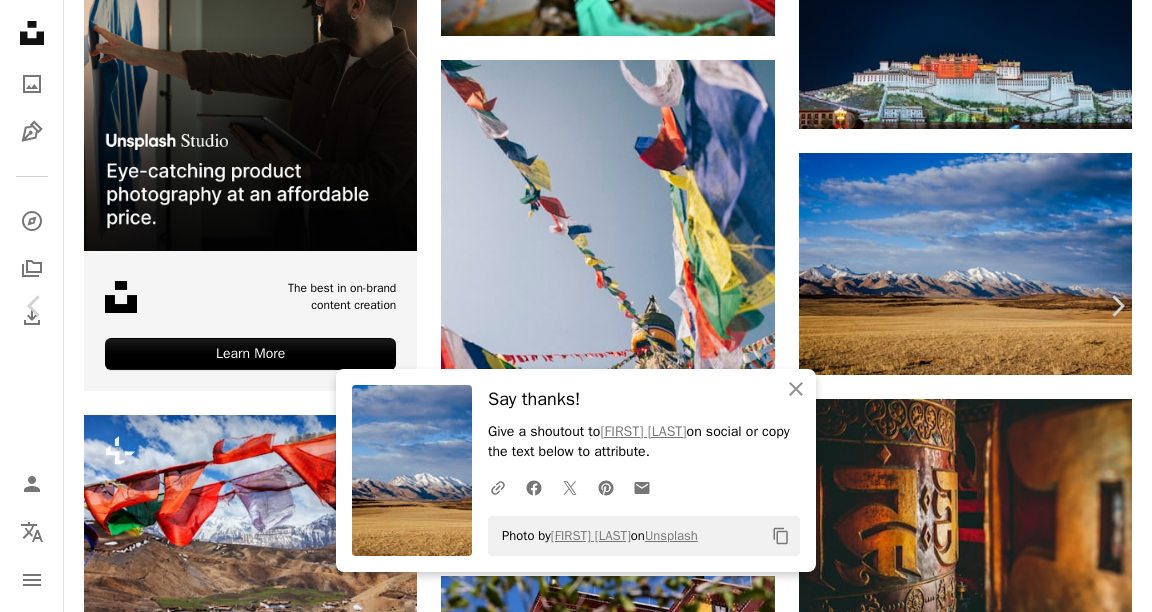 click on "An X shape Chevron left Chevron right An X shape Close Say thanks! Give a shoutout to [NAME] on social or copy the text below to attribute. A URL sharing icon (chains) Facebook icon X (formerly Twitter) icon Pinterest icon An envelope Photo by [NAME] on Unsplash
Copy content [NAME] [USERNAME] A heart A plus sign Download free Chevron down Zoom in Views 68,244 Downloads 1,527 A forward-right arrow Share Info icon Info More Actions Calendar outlined Published on June 1, 2021 Camera Canon, EOS R6 Safety Free to use under the Unsplash License tibet plateau land scenery outdoors mountain range panoramic peak HD Wallpapers Browse premium related images on iStock  |  Save 20% with code UNSPLASH20 View more on iStock  ↗ Related images A heart A plus sign Bolatbek Gabiden Arrow pointing down Plus sign for Unsplash+ A heart A plus sign Getty Images For Unsplash+ A lock Download A heart A plus sign Akram Arrow pointing down Plus sign for Unsplash+ A heart A plus sign Getty Images" at bounding box center [576, 17115] 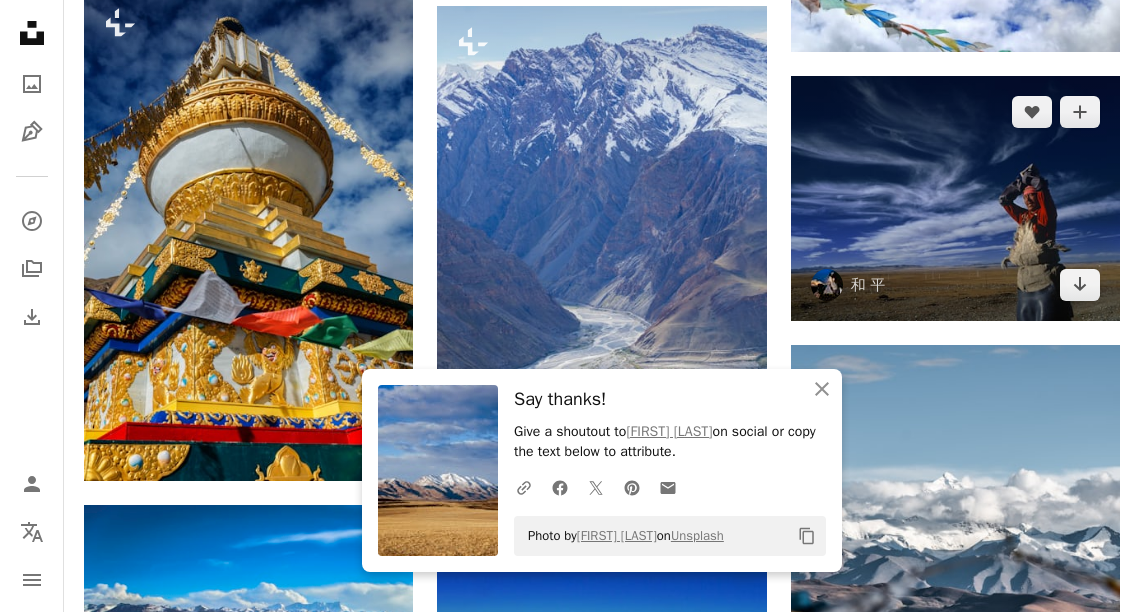 scroll, scrollTop: 4045, scrollLeft: 0, axis: vertical 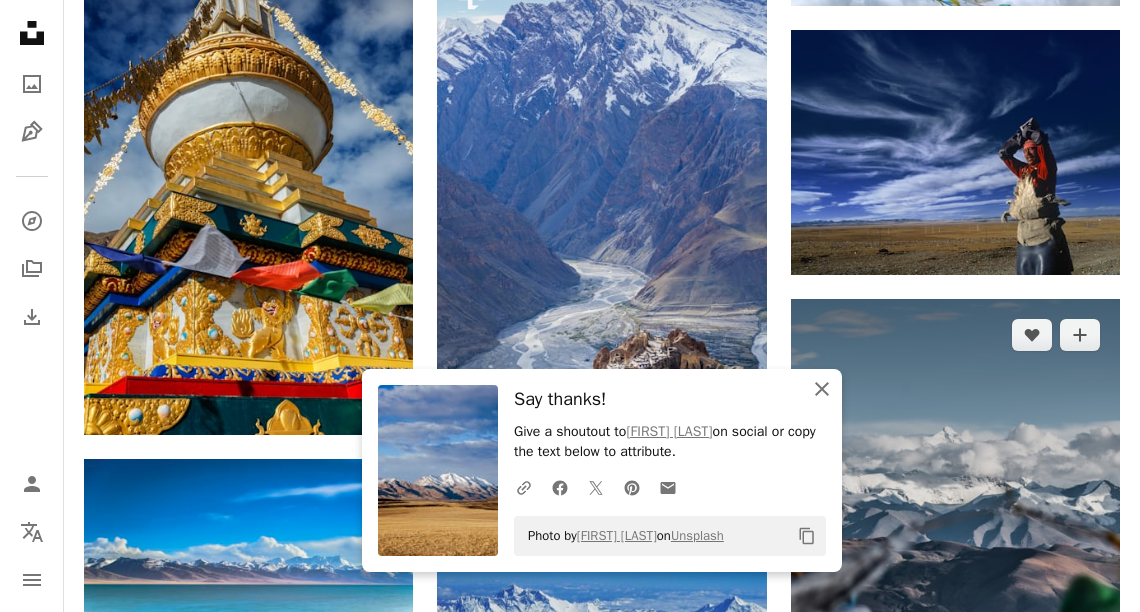 drag, startPoint x: 824, startPoint y: 386, endPoint x: 799, endPoint y: 335, distance: 56.797886 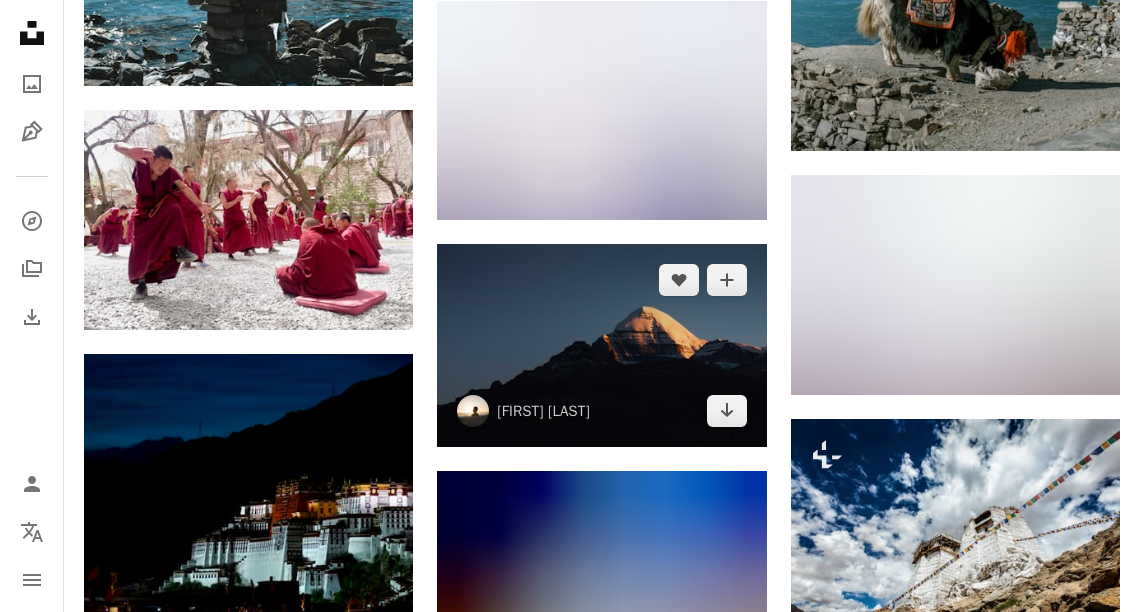 scroll, scrollTop: 9768, scrollLeft: 0, axis: vertical 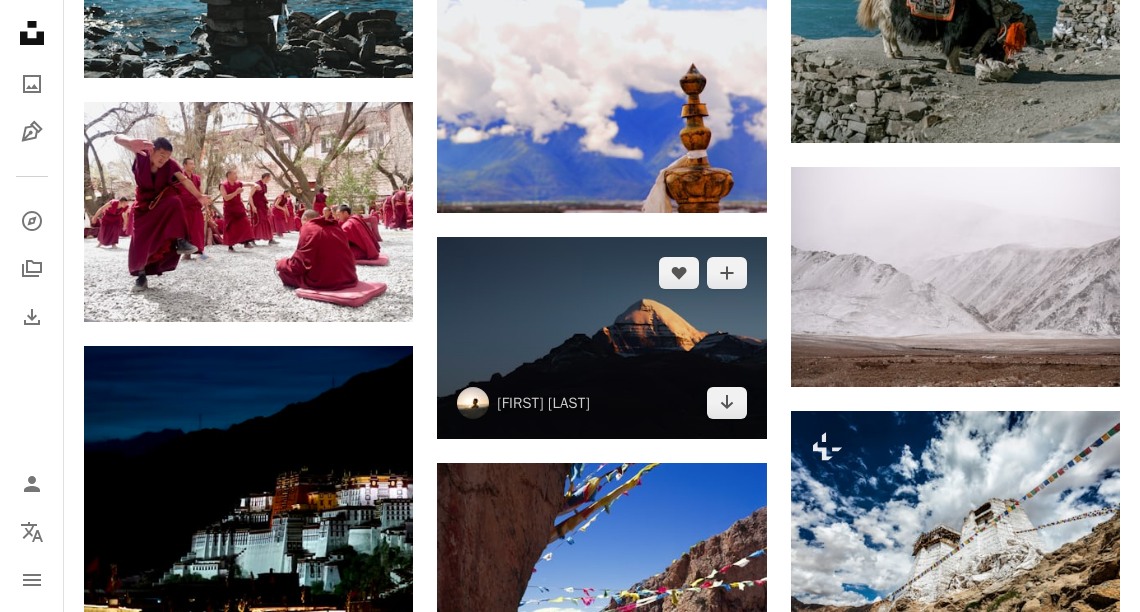 click at bounding box center (601, 338) 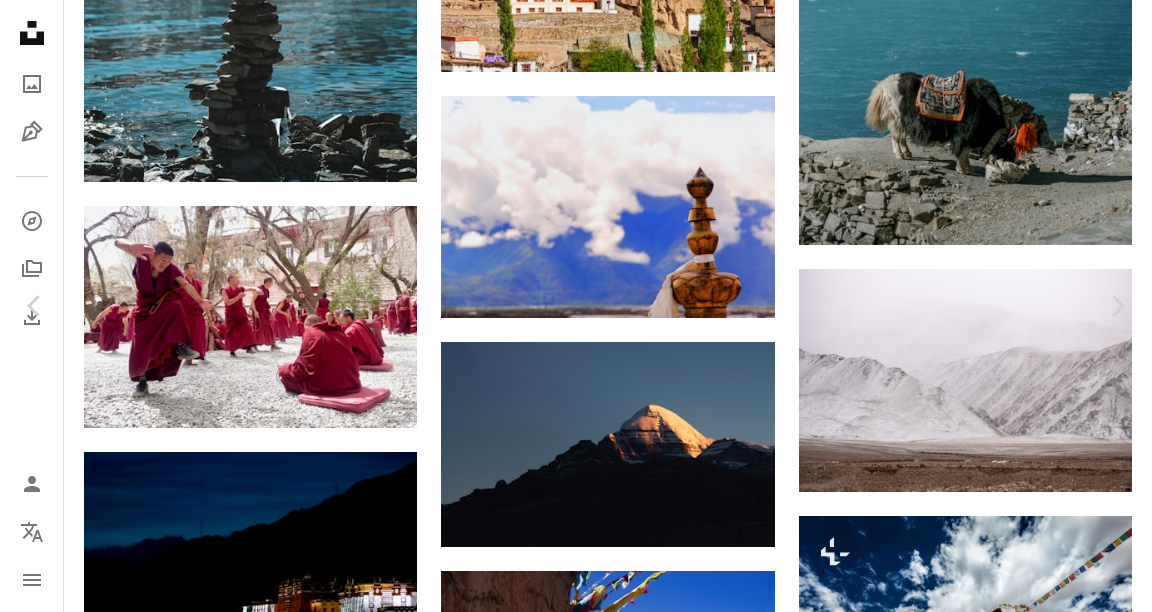 click on "Chevron down" 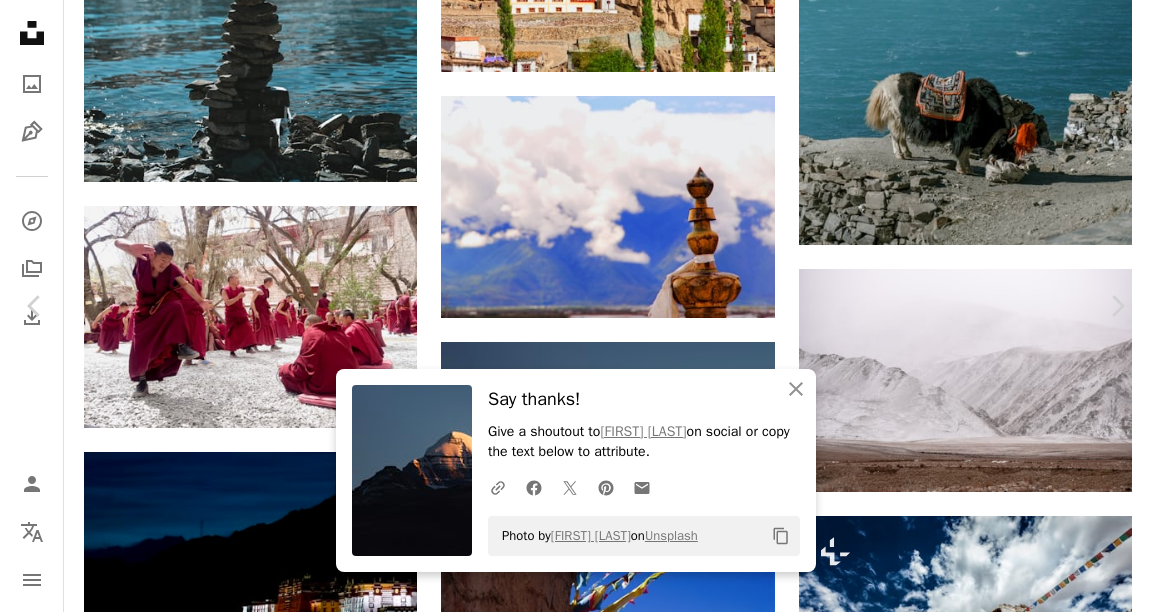 click on "An X shape Chevron left Chevron right An X shape Close Say thanks! Give a shoutout to  [FIRST] [LAST]  on social or copy the text below to attribute. A URL sharing icon (chains) Facebook icon X (formerly Twitter) icon Pinterest icon An envelope Photo by  [FIRST] [LAST]  on  Unsplash
Copy content [FIRST] [LAST] A heart A plus sign Download free Chevron down Zoom in Views 36,437 Downloads 1,055 A forward-right arrow Share Info icon Info More Actions A map marker Tibet, China Calendar outlined Published on  March 23, 2023 Camera SONY, ILCE-7RM2 Safety Free to use under the  Unsplash License sunrise kailash china scenery outdoors mountain range peak tibet Creative Commons images Browse premium related images on iStock  |  Save 20% with code UNSPLASH20 View more on iStock  ↗ Related images A heart A plus sign [FIRST] [LAST] Arrow pointing down A heart A plus sign [FIRST] [LAST] Available for hire A checkmark inside of a circle Arrow pointing down A heart A plus sign [FIRST] [LAST] Arrow pointing down" at bounding box center [576, 10569] 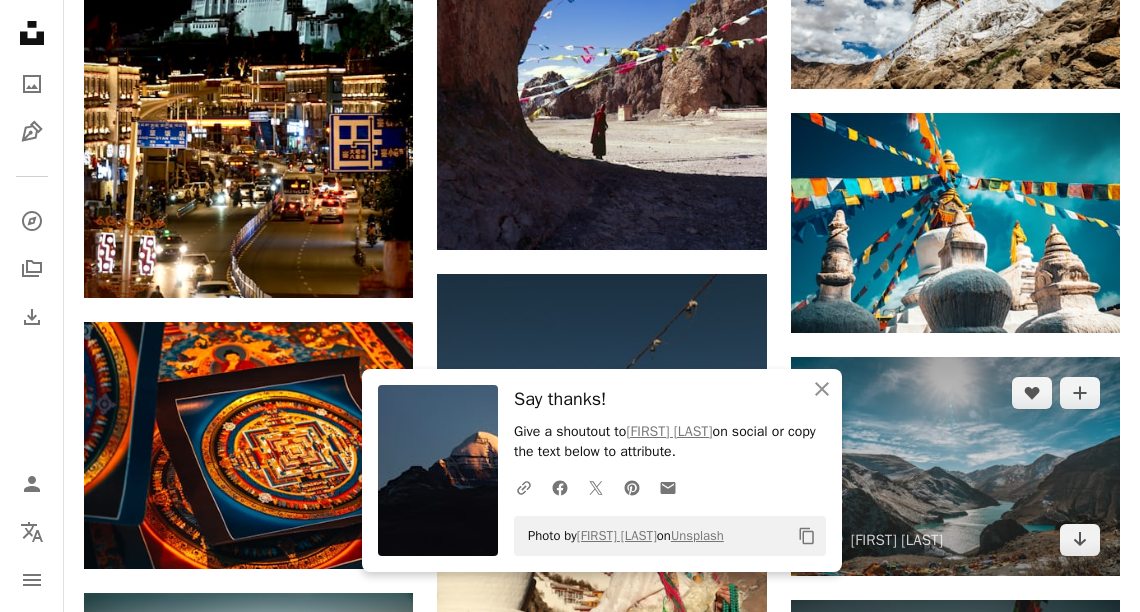 scroll, scrollTop: 10312, scrollLeft: 0, axis: vertical 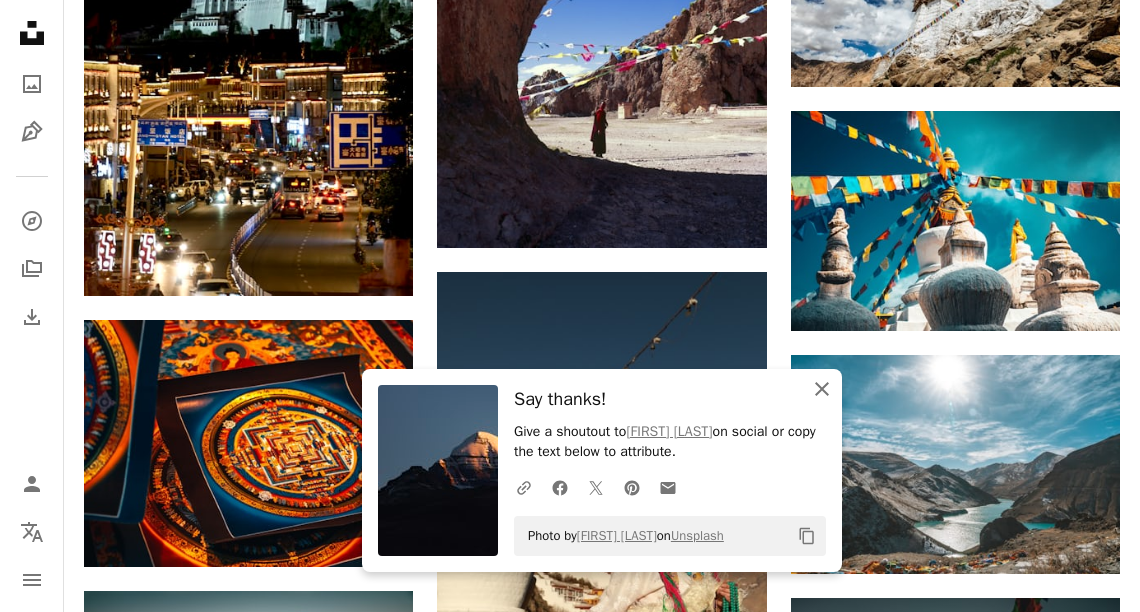 click on "An X shape" 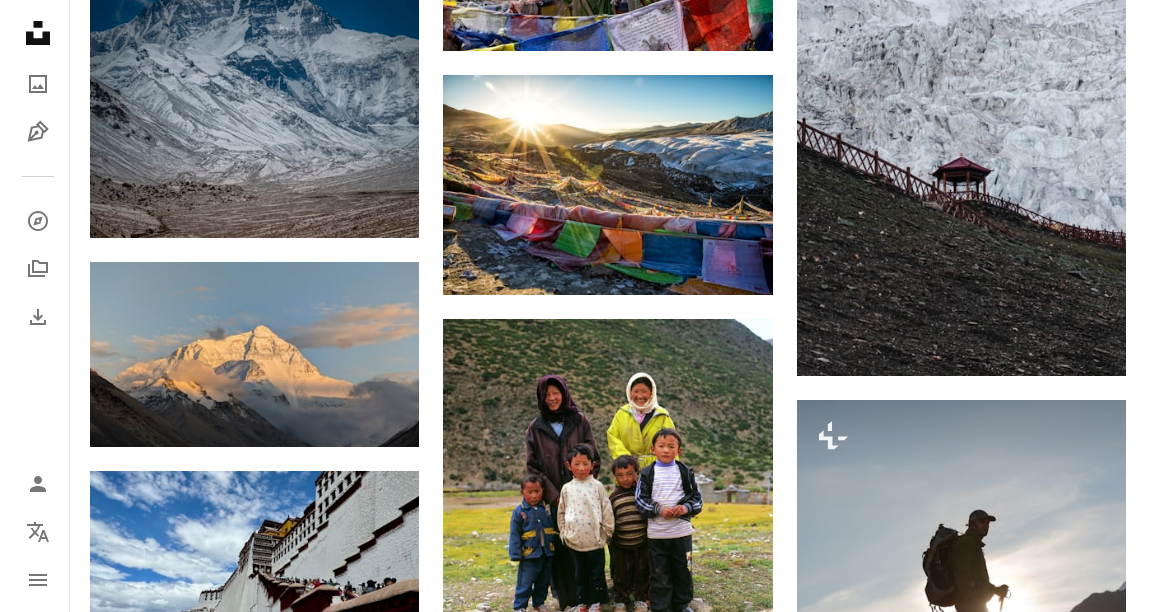 scroll, scrollTop: 15984, scrollLeft: 0, axis: vertical 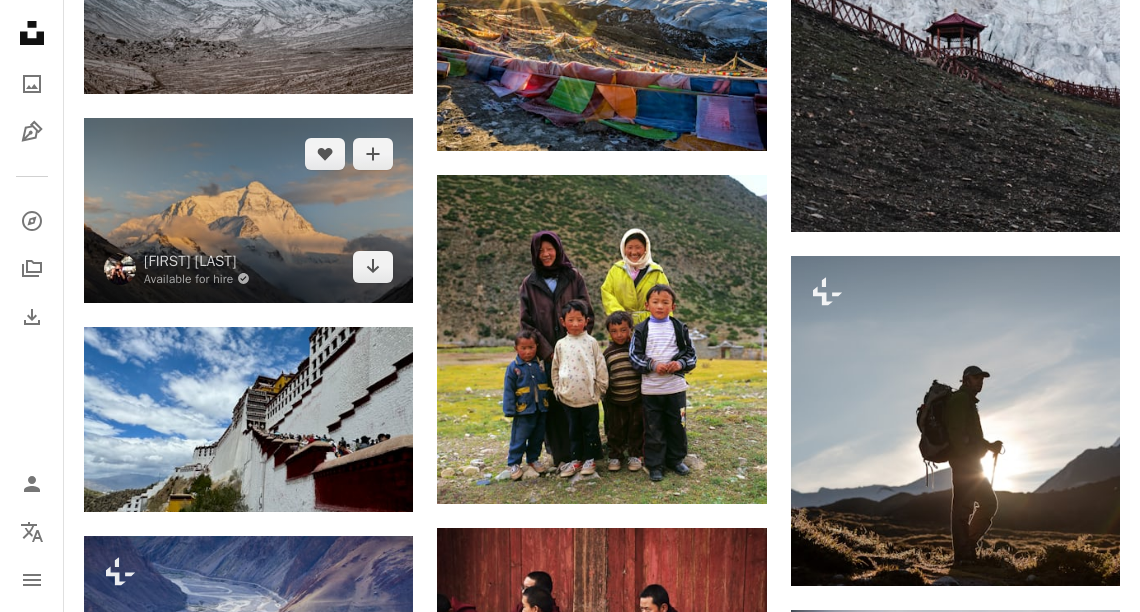 click at bounding box center [248, 210] 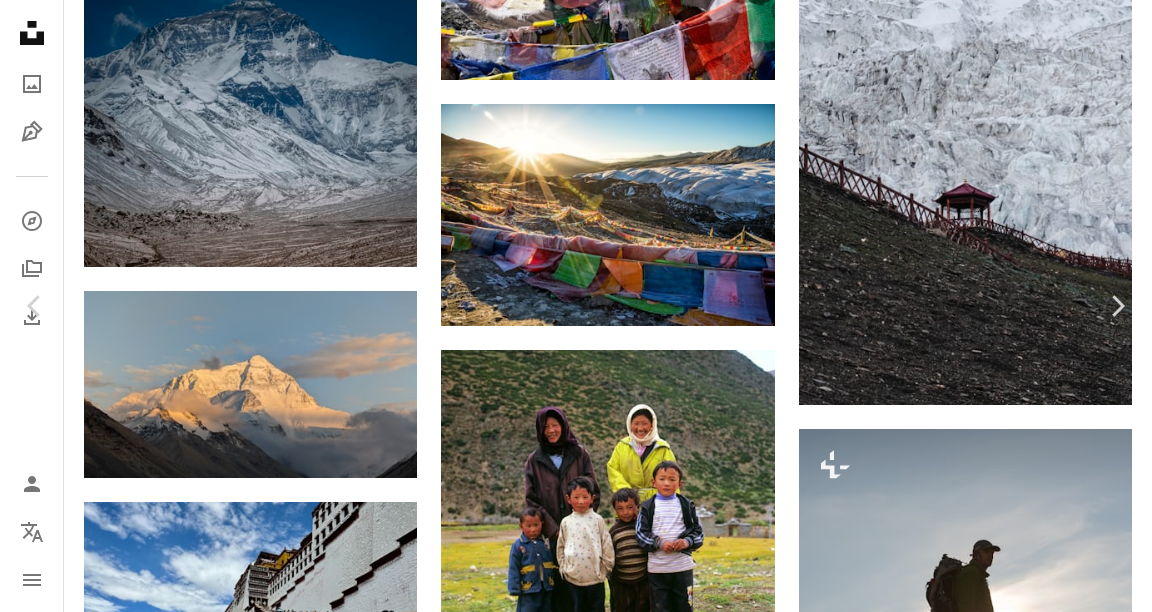 click at bounding box center (568, 4404) 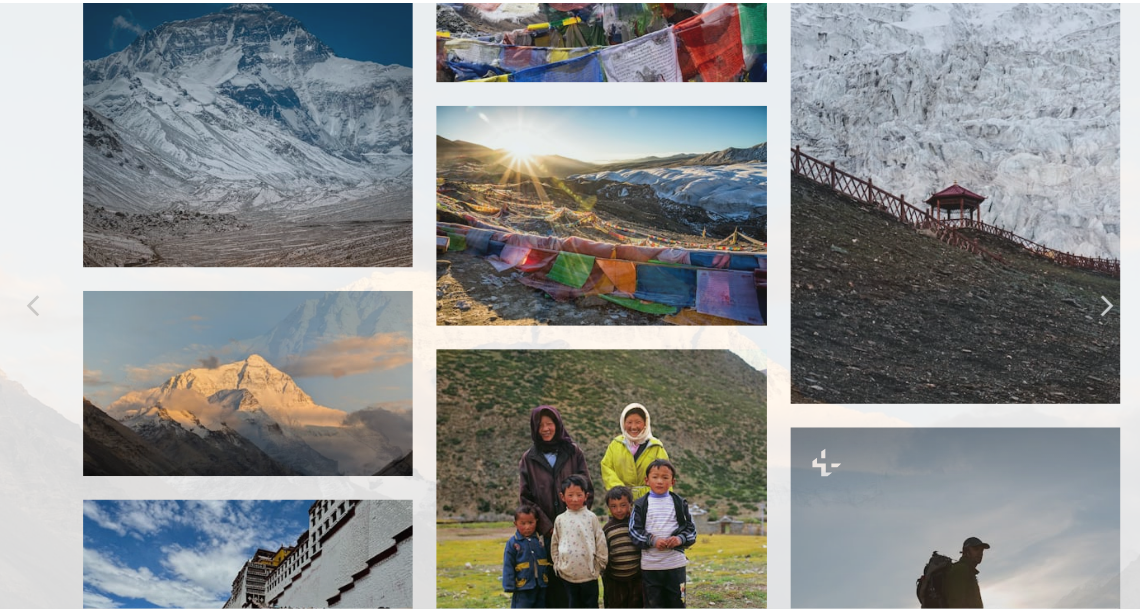 scroll, scrollTop: 11, scrollLeft: 0, axis: vertical 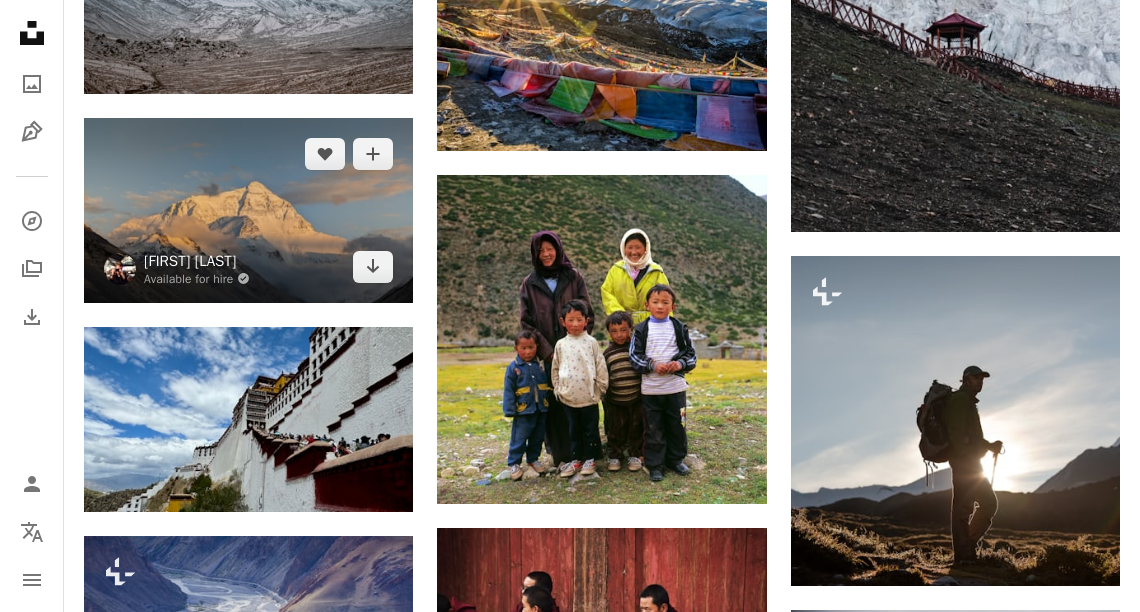 click on "[FIRST] [LAST]" at bounding box center [197, 261] 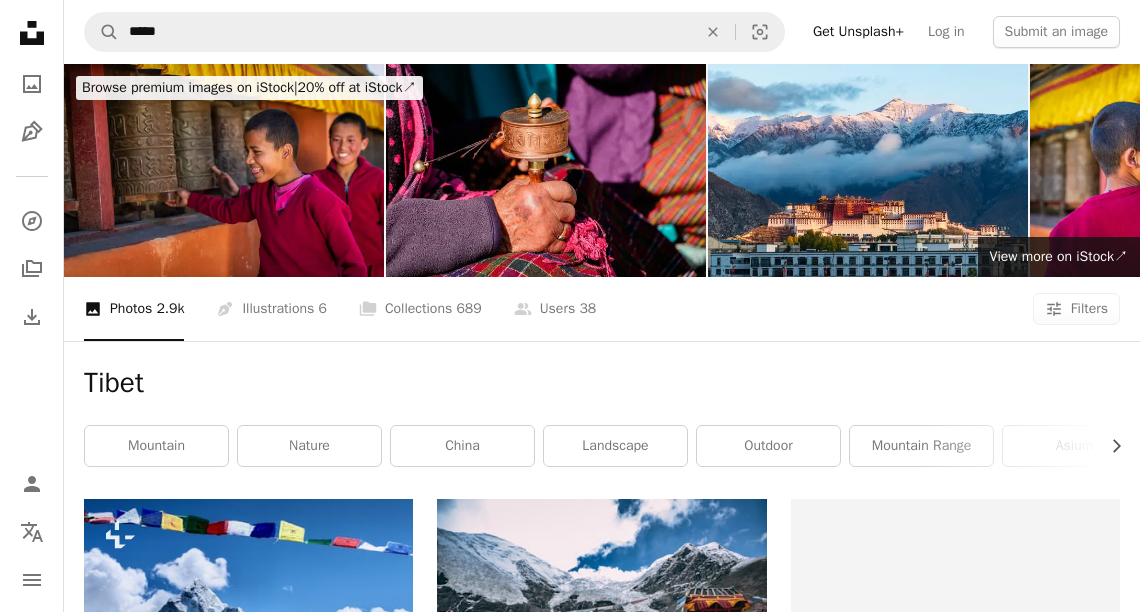scroll, scrollTop: 15984, scrollLeft: 0, axis: vertical 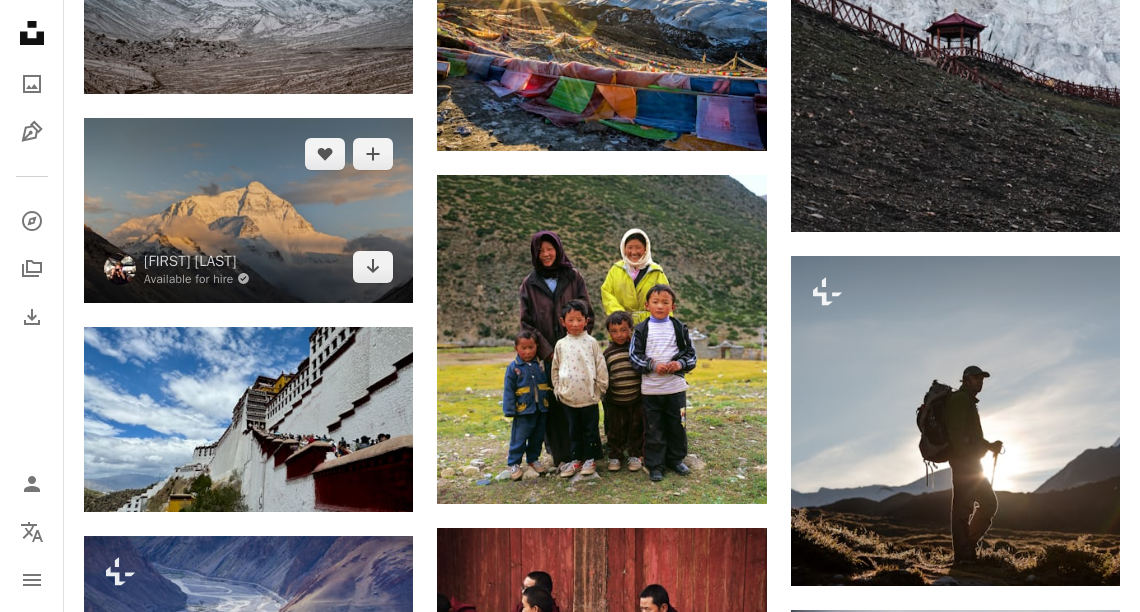 click at bounding box center [248, 210] 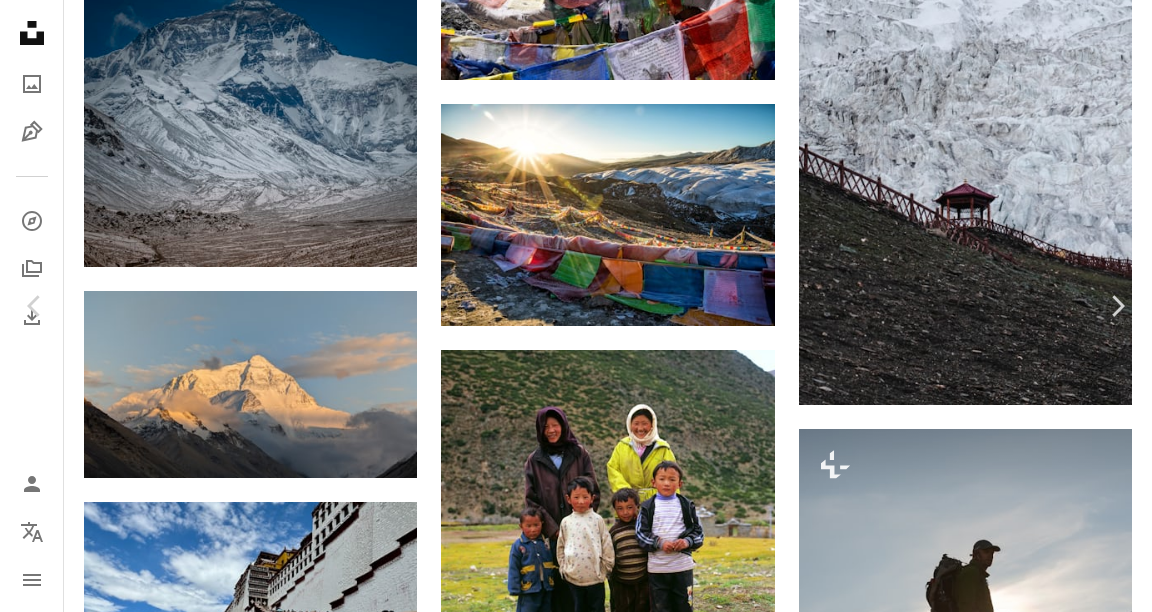 click on "Chevron down" 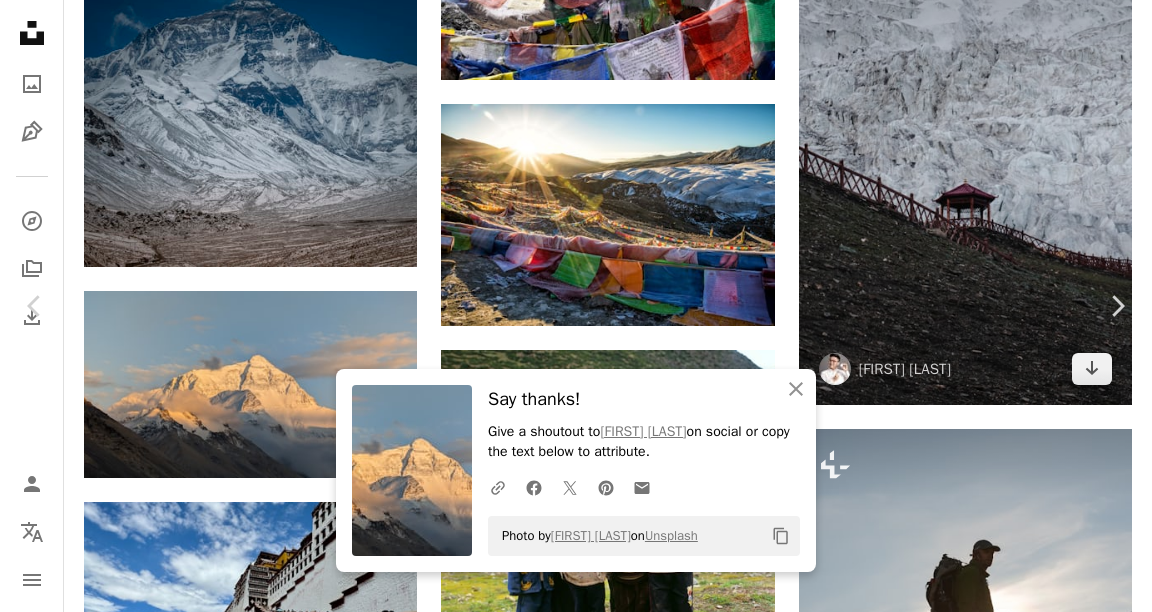 click on "An X shape Chevron left Chevron right An X shape Close Say thanks! Give a shoutout to [NAME] on social or copy the text below to attribute. A URL sharing icon (chains) Facebook icon X (formerly Twitter) icon Pinterest icon An envelope Photo by [NAME] on Unsplash
Copy content [NAME] [USERNAME] A heart A plus sign Download free Chevron down Zoom in Views 197,475 Downloads 559 A forward-right arrow Share Info icon Info More Actions Mt Everest before it got covered by clouds. Photo taken from Tibet, the northern side. A map marker Mt Everest Calendar outlined Published on July 14, 2024 Camera Google, Pixel 8 Pro Safety Free to use under the Unsplash License sunset tibet mt everest scenery brown outdoors mountain range peak Free pictures Browse premium related images on iStock  |  Save 20% with code UNSPLASH20 View more on iStock  ↗ Related images A heart A plus sign Mauricio Manzato Arrow pointing down A heart For" at bounding box center (576, 5190) 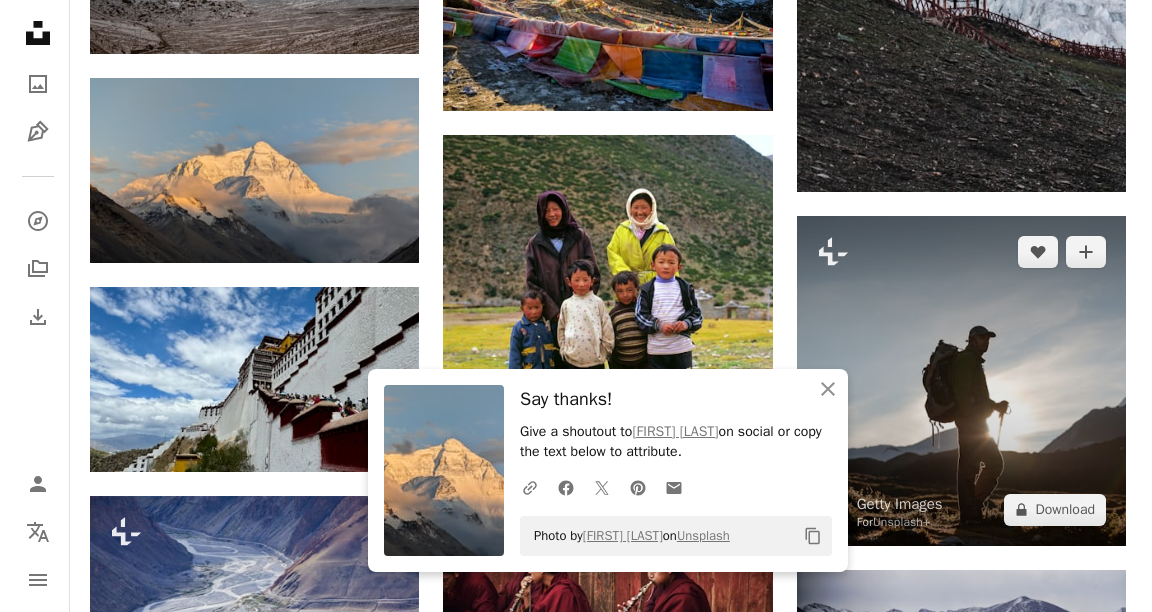 scroll, scrollTop: 16506, scrollLeft: 0, axis: vertical 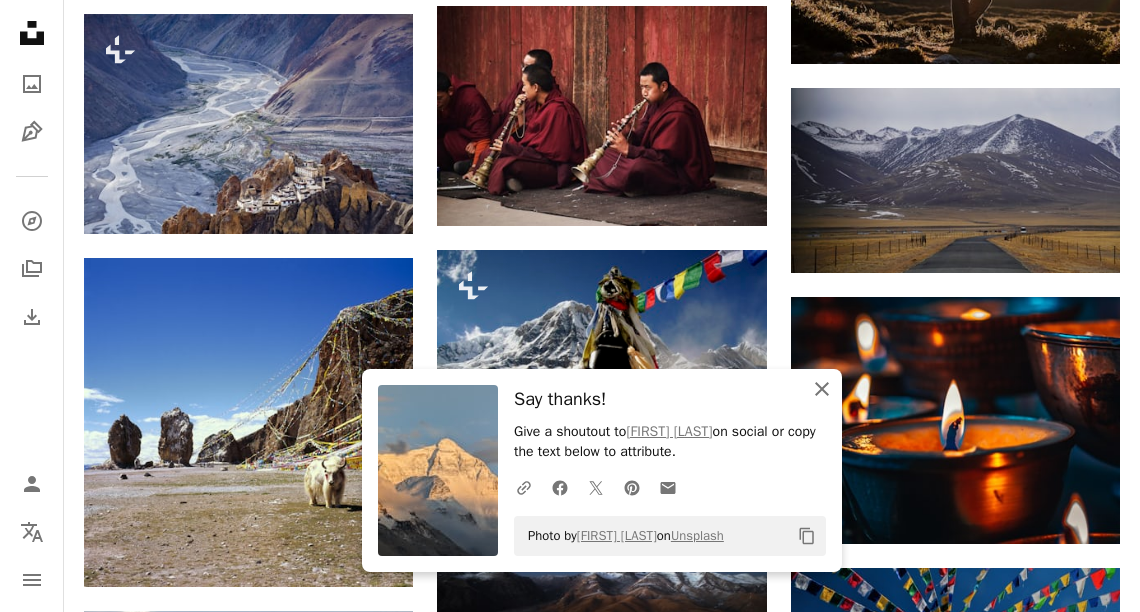 click on "An X shape" 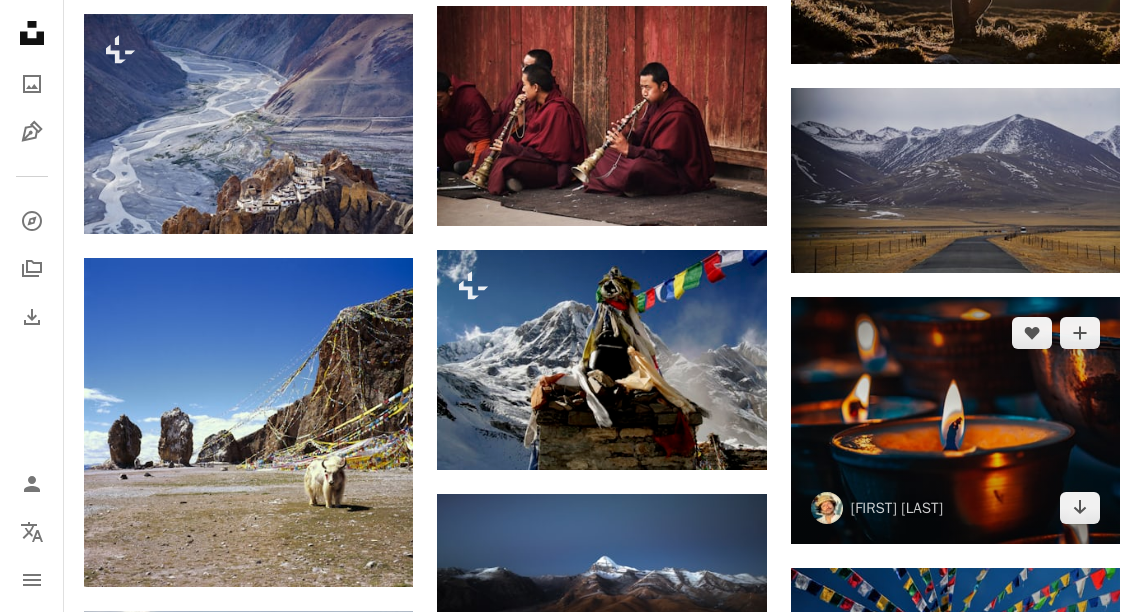 click at bounding box center (955, 420) 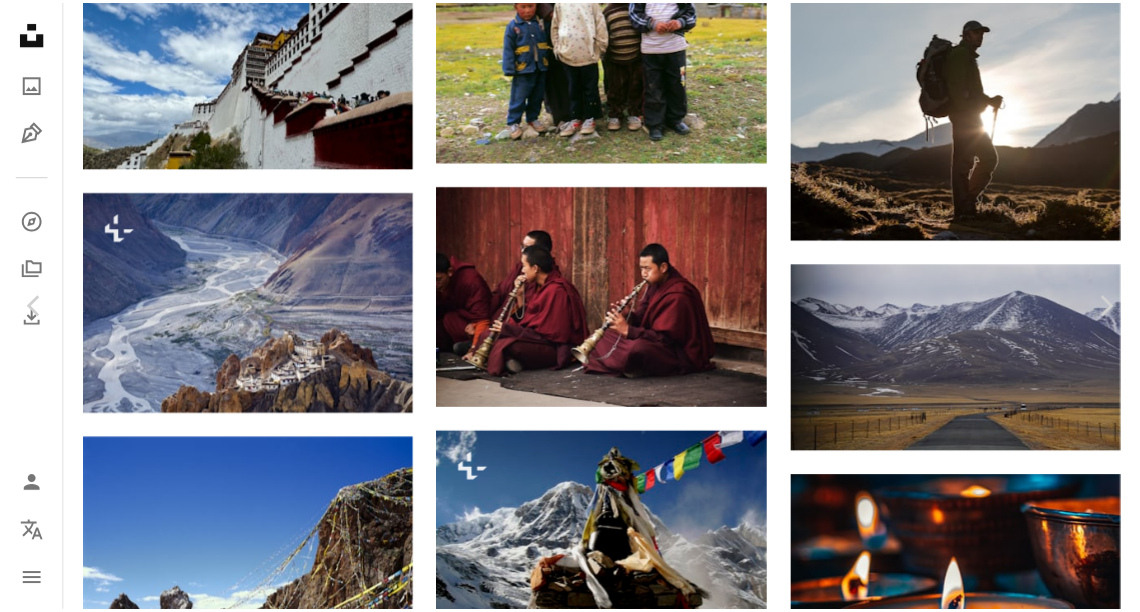 scroll, scrollTop: 56, scrollLeft: 0, axis: vertical 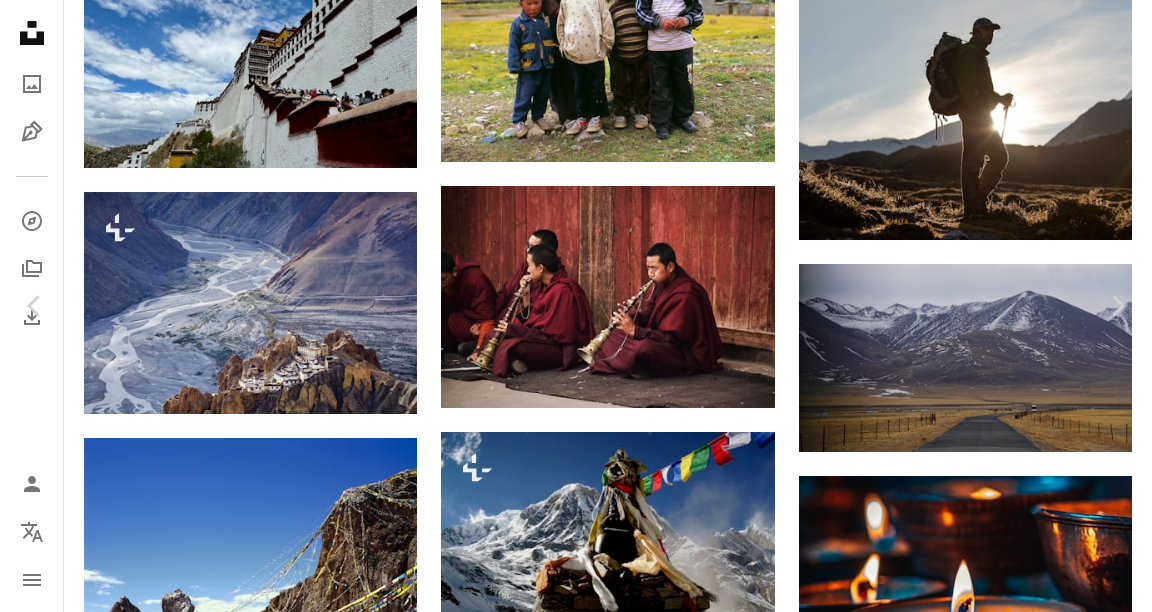 click on "Chevron down" 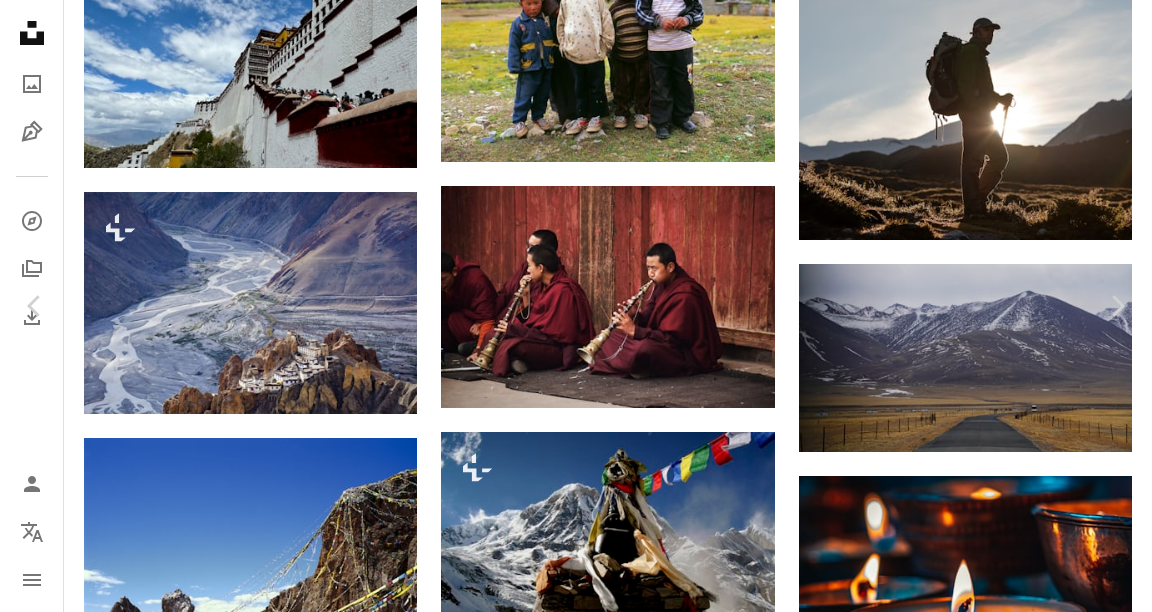 click on "( 4096 x 3072 )" at bounding box center (968, 4567) 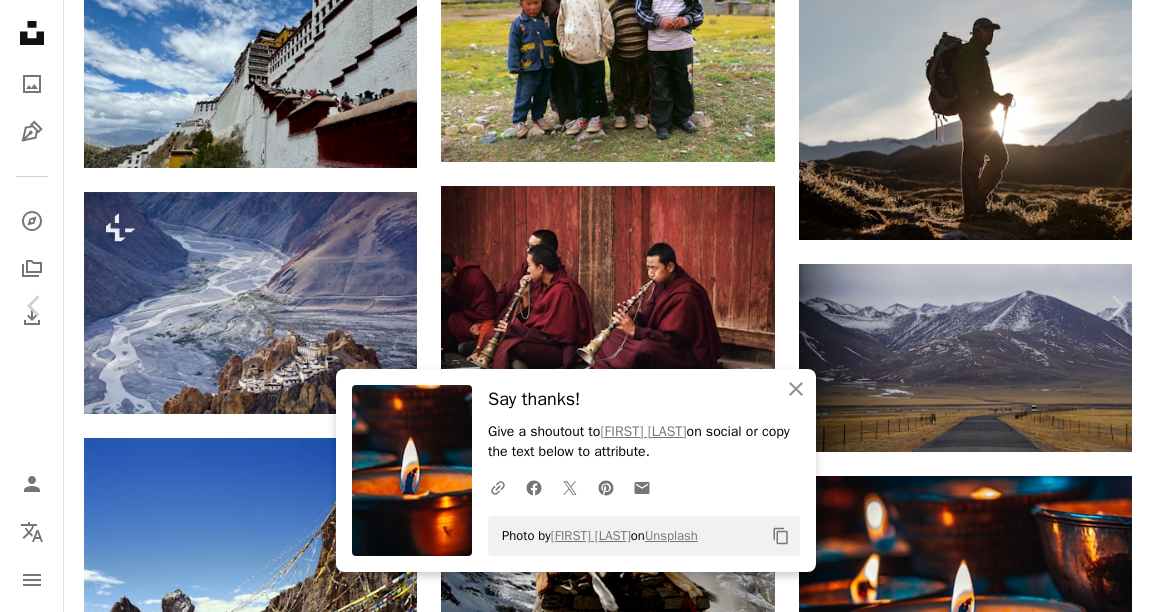 click on "An X shape Chevron left Chevron right Have an idea? A website makes it real. Start A Free Trial An X shape Close Say thanks! Give a shoutout to  [FIRST] [LAST]  on social or copy the text below to attribute. A URL sharing icon (chains) Facebook icon X (formerly Twitter) icon Pinterest icon An envelope Photo by  [FIRST] [LAST]  on  Unsplash
Copy content [FIRST] [LAST] [FIRST] A heart A plus sign Download free Chevron down Zoom in Views 1,387,355 Downloads 9,518 A forward-right arrow Share Info icon Info More Actions Light in Temple Tibetan Buddhism Kailash Tibet Calendar outlined Published on  May 1, 2021 Camera Canon, EOS 7D Safety Free to use under the  Unsplash License diwali fire candle flame Browse premium related images on iStock  |  Save 20% with code UNSPLASH20 View more on iStock  ↗ Related images A heart A plus sign [FIRST] [LAST] Arrow pointing down Plus sign for Unsplash+ A heart A plus sign [FIRST] [LAST] For  Unsplash+ A lock Download A heart A plus sign [FIRST] [LAST] Arrow pointing down Plus sign for Unsplash+ A heart A plus sign For" at bounding box center (576, 4668) 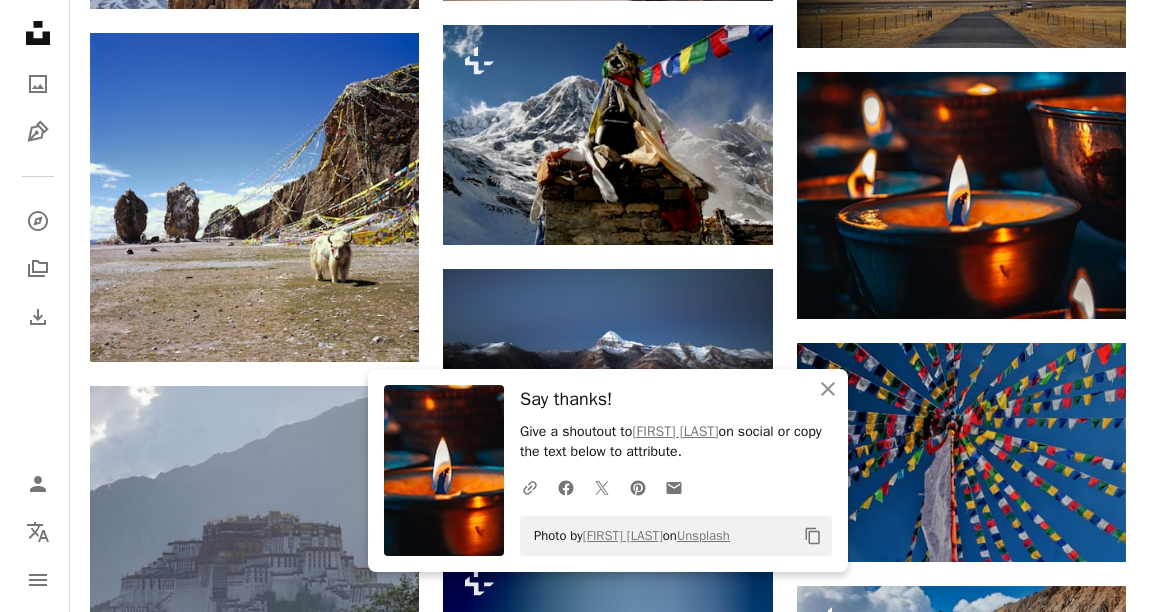 scroll, scrollTop: 16733, scrollLeft: 0, axis: vertical 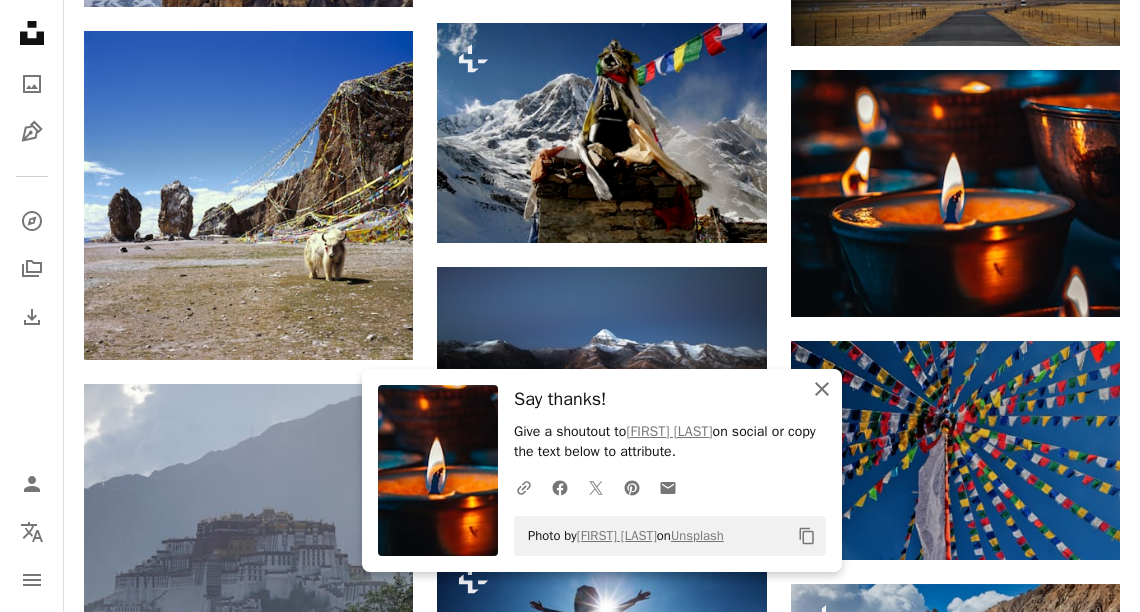 click on "An X shape" 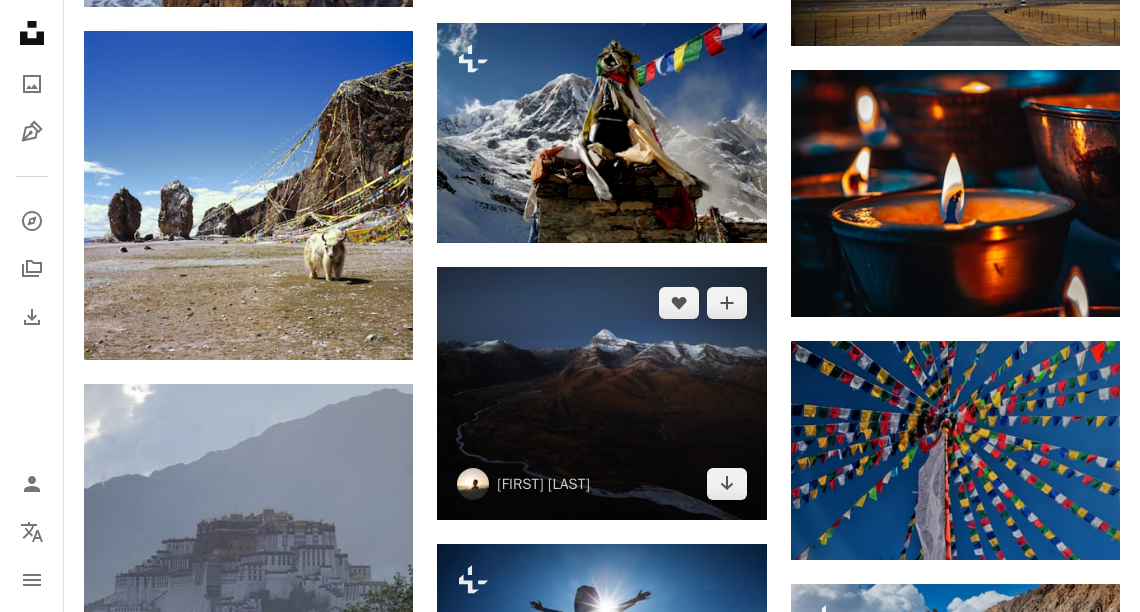 click at bounding box center [601, 394] 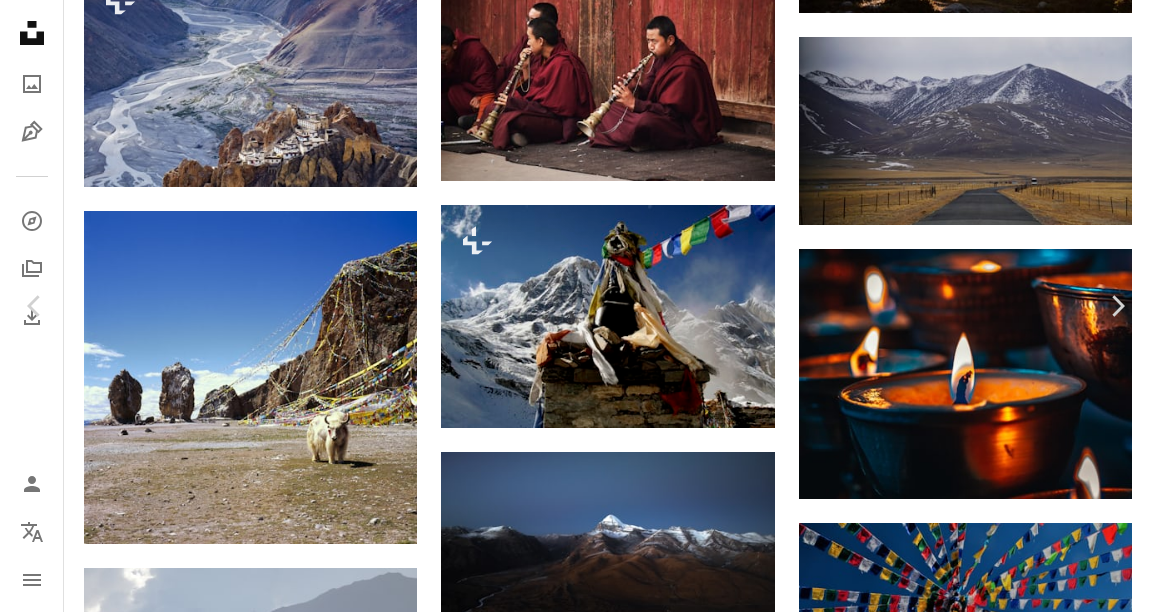 scroll, scrollTop: 120, scrollLeft: 0, axis: vertical 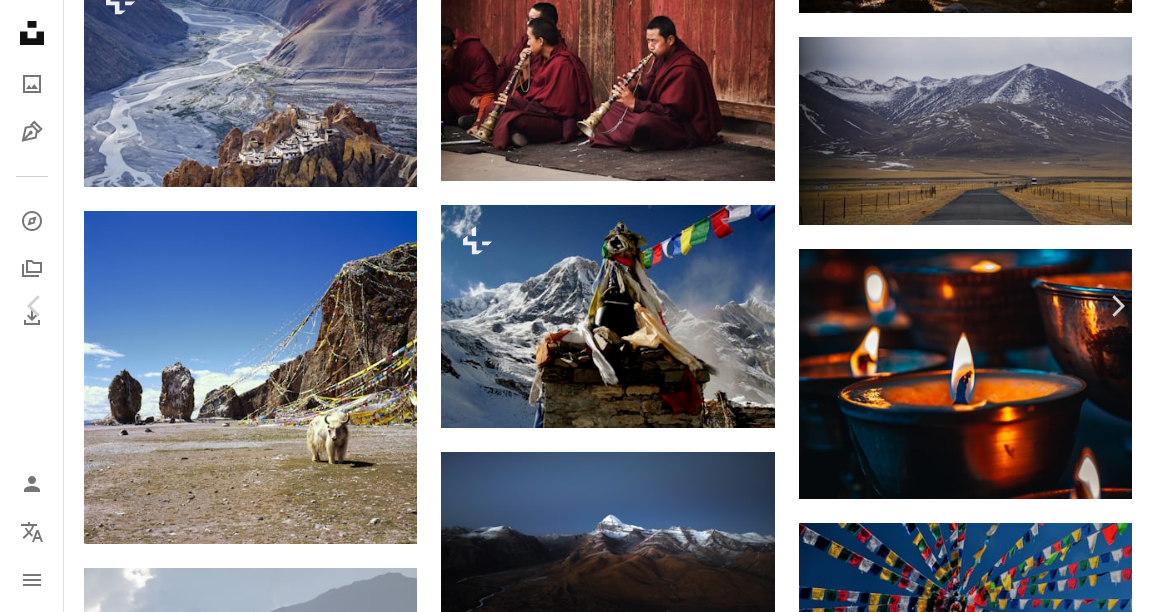 click on "( 4764 x 3671 )" at bounding box center (968, 4340) 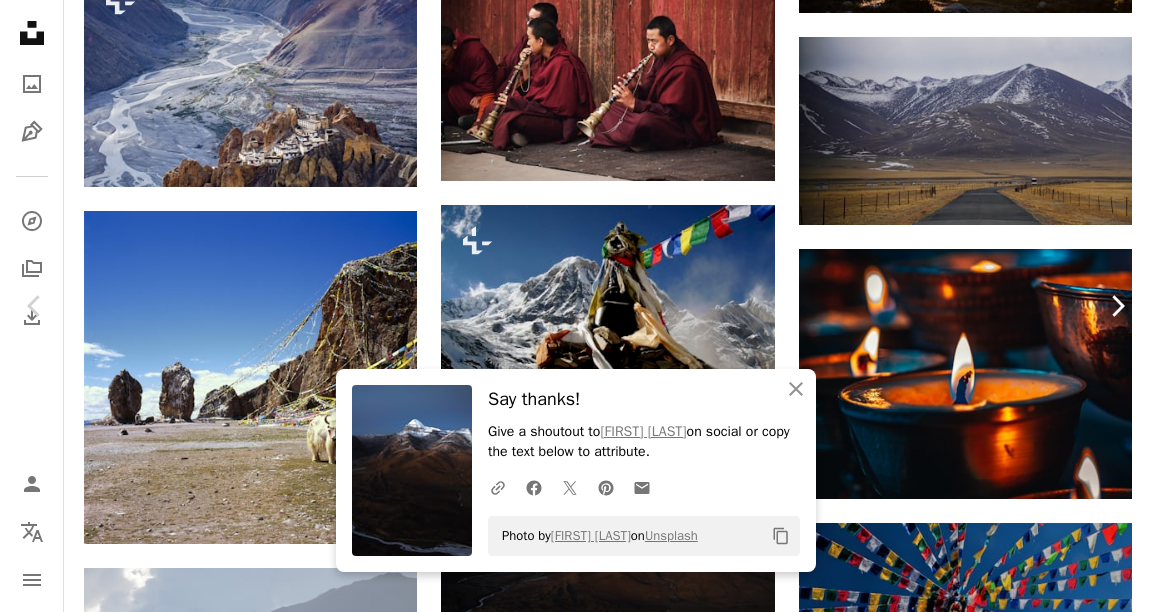 click on "Chevron right" at bounding box center (1117, 306) 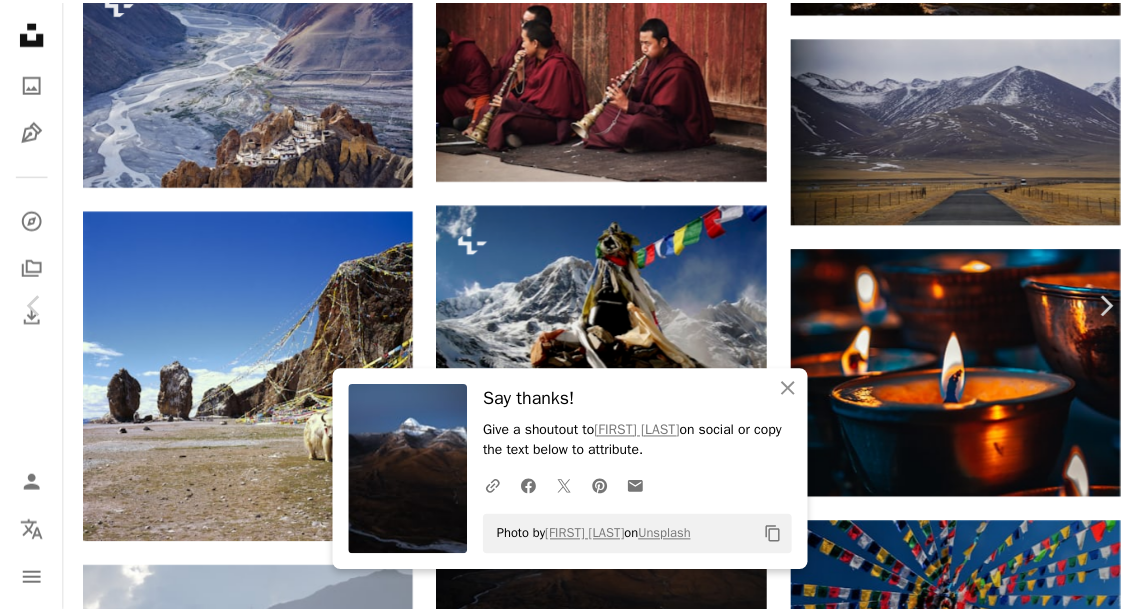 scroll, scrollTop: 285, scrollLeft: 0, axis: vertical 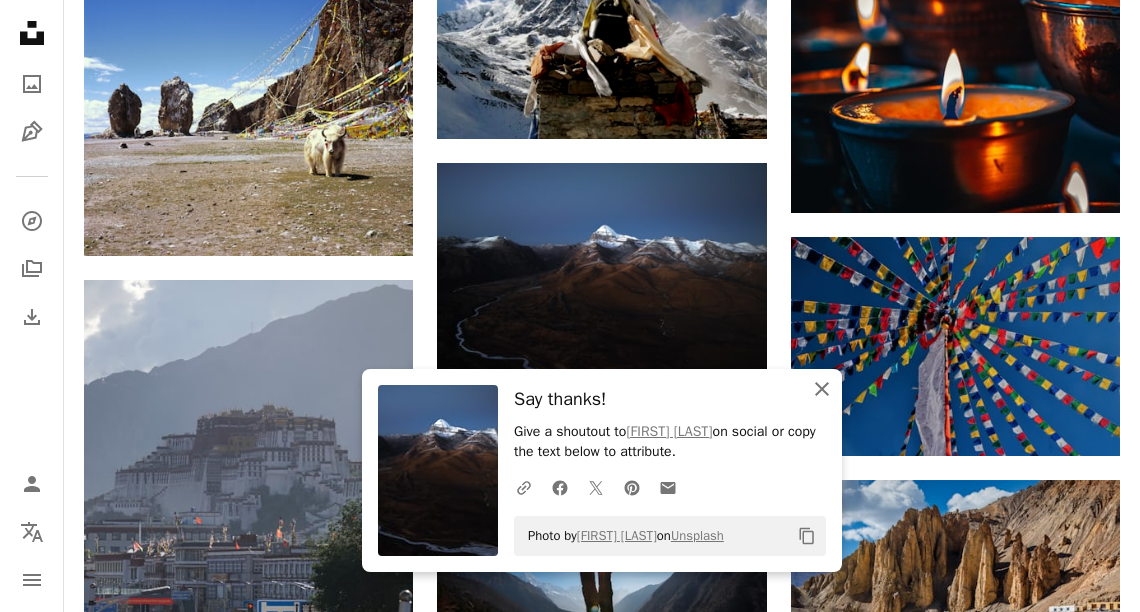 click on "An X shape" 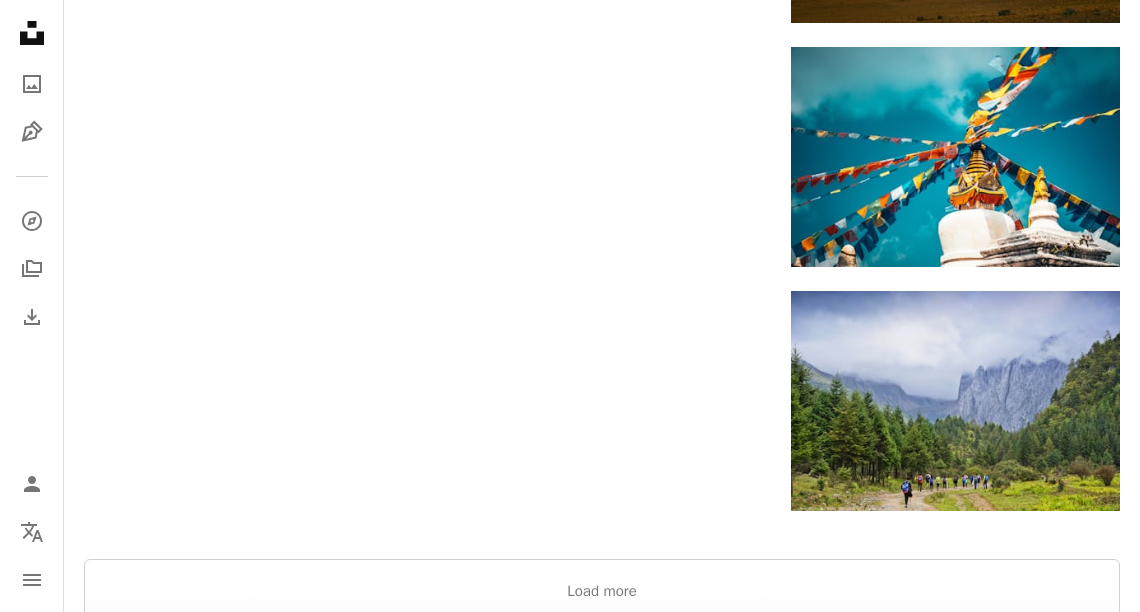 scroll, scrollTop: 19349, scrollLeft: 0, axis: vertical 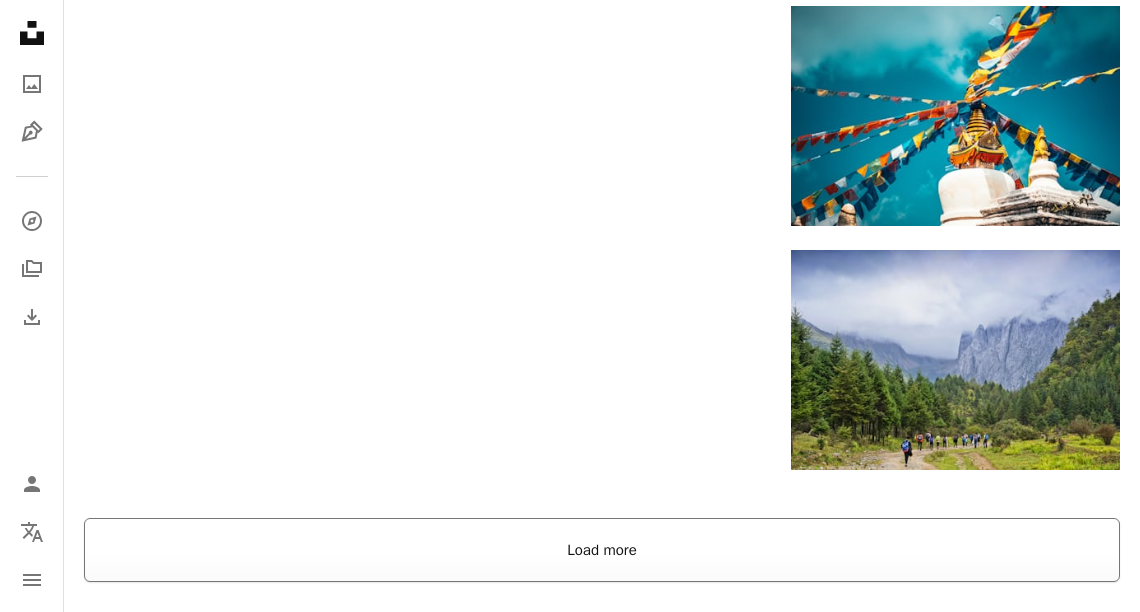 click on "Load more" at bounding box center [602, 550] 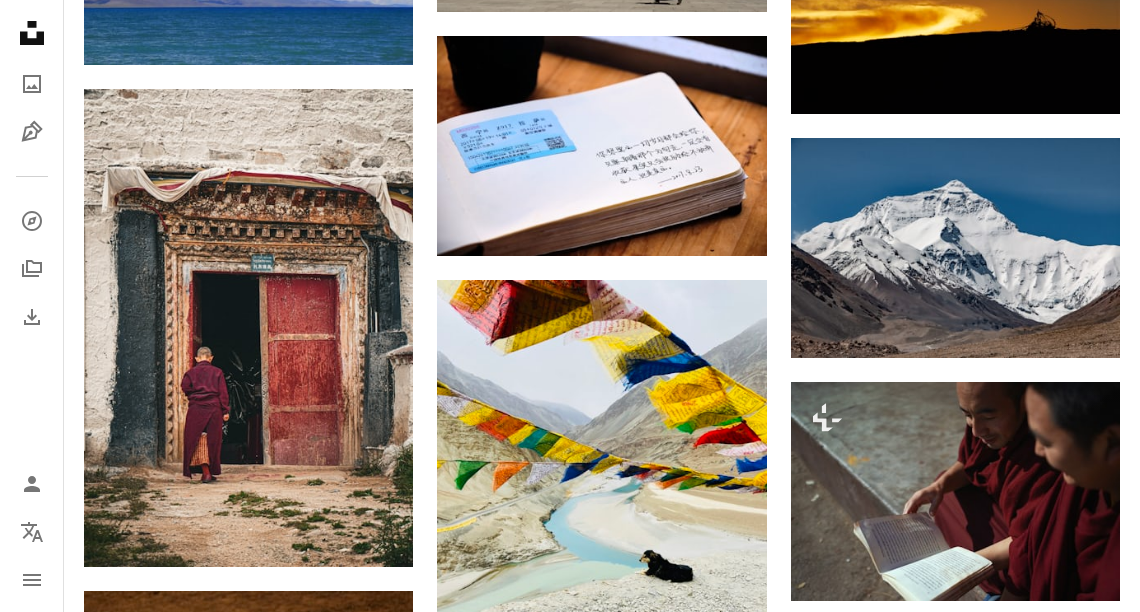 scroll, scrollTop: 22240, scrollLeft: 0, axis: vertical 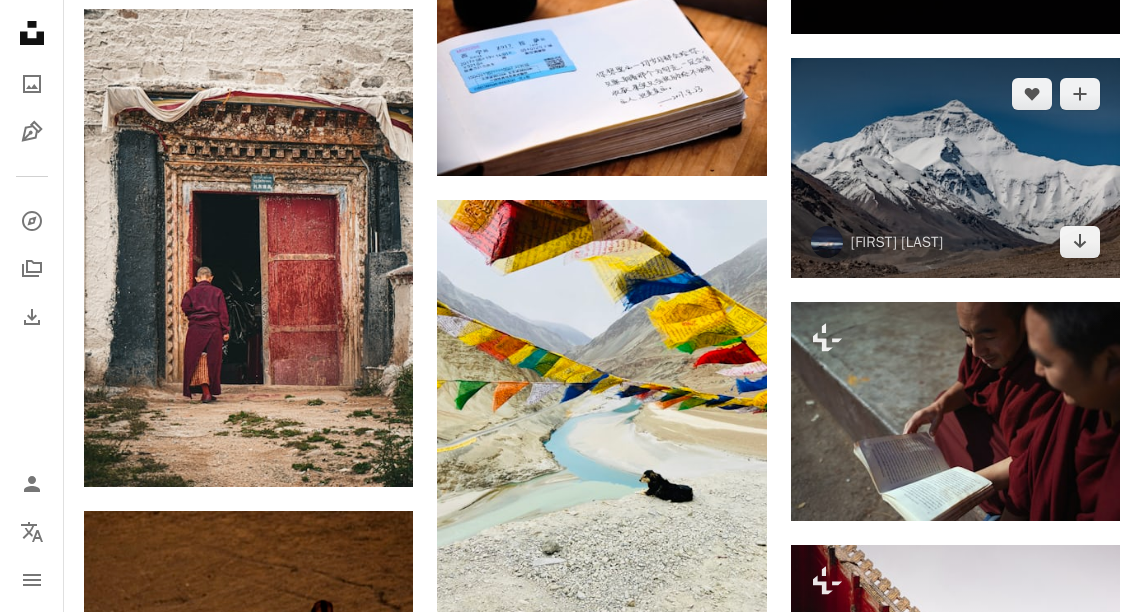 click at bounding box center (955, 168) 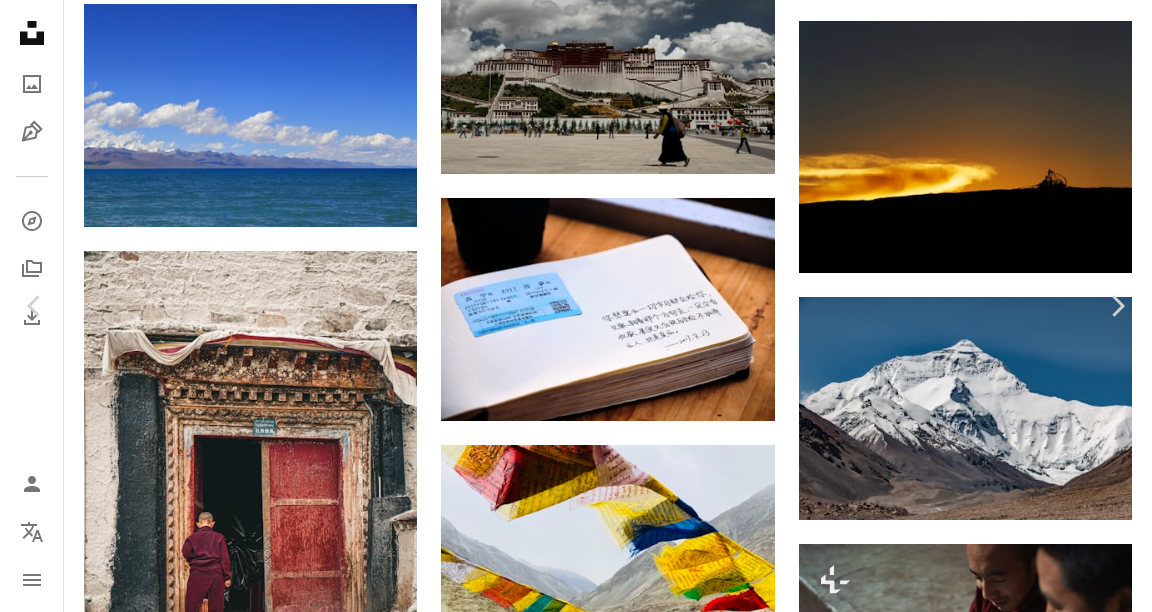 click on "Chevron down" 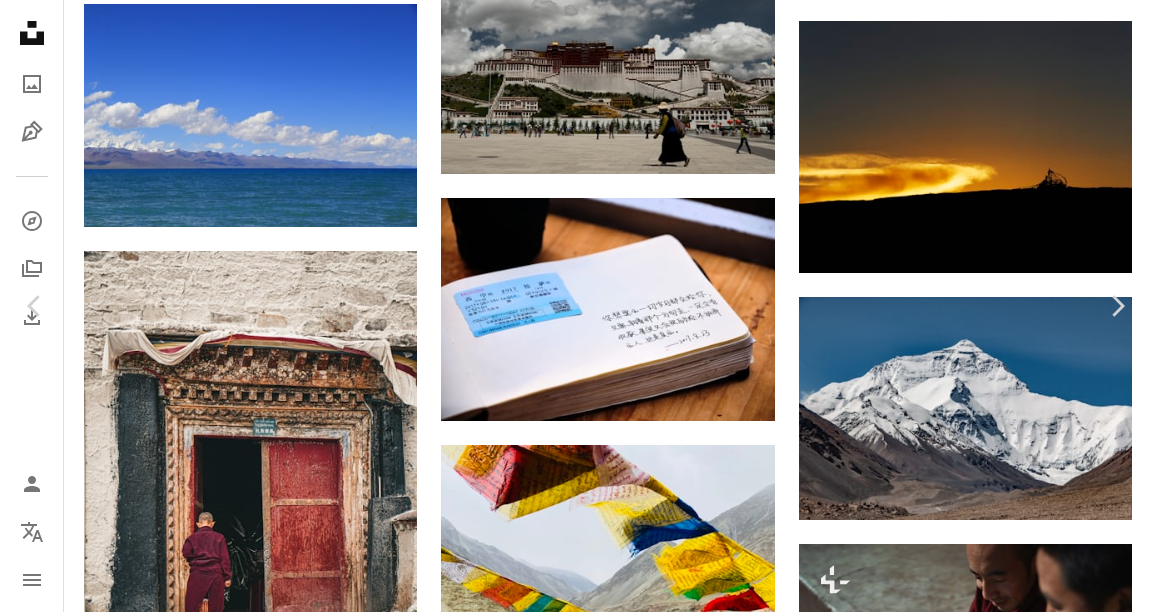 click on "( 5472 x 3648 )" at bounding box center (968, 3641) 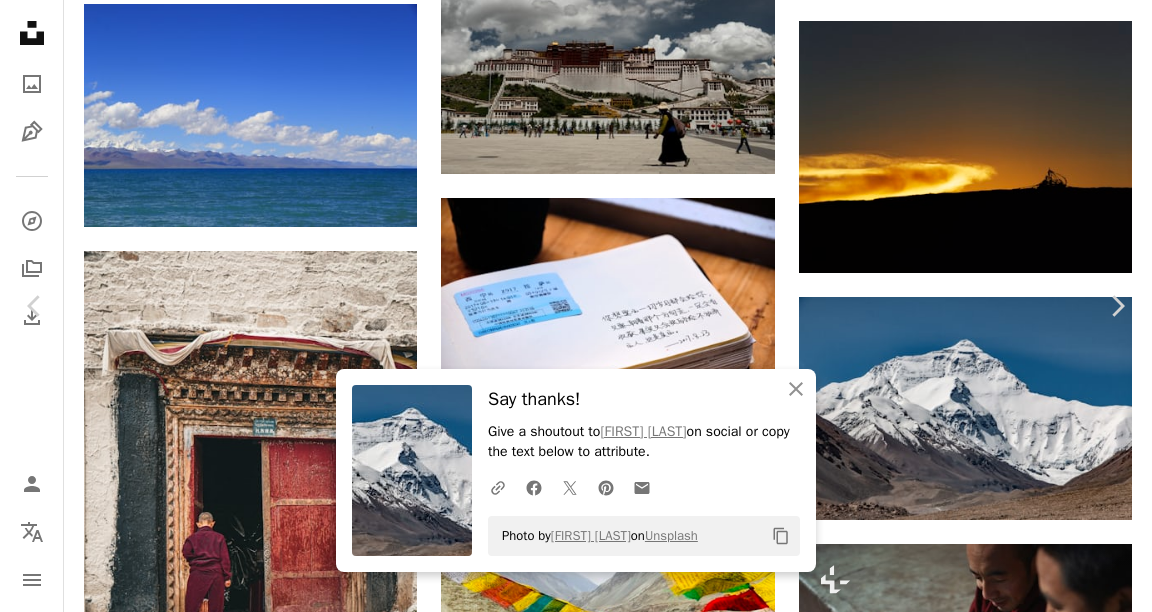 click on "An X shape Chevron left Chevron right An X shape Close Say thanks! Give a shoutout to [NAME] on social or copy the text below to attribute. A URL sharing icon (chains) Facebook icon X (formerly Twitter) icon Pinterest icon An envelope Photo by [NAME] on Unsplash
Copy content [NAME] [USERNAME] A heart A plus sign Download free Chevron down Zoom in Views 31,266 Downloads 645 A forward-right arrow Share Info icon Info More Actions 珠穆朗玛峰 A map marker 珠峰大本营 Calendar outlined Published on October 8, 2021 Safety Free to use under the Unsplash License tibet qomolangma snow grey scenery ice outdoors mountain range peak Backgrounds Browse premium related images on iStock  |  Save 20% with code UNSPLASH20 View more on iStock  ↗ Related images A heart A plus sign Shamsher Thakur Advocate Arrow pointing down Plus sign for Unsplash+ A heart A plus sign Sylwia Bartyzel For Unsplash+ A lock Download A heart A plus sign Mauricio Manzato Arrow pointing down A heart For" at bounding box center [576, 3727] 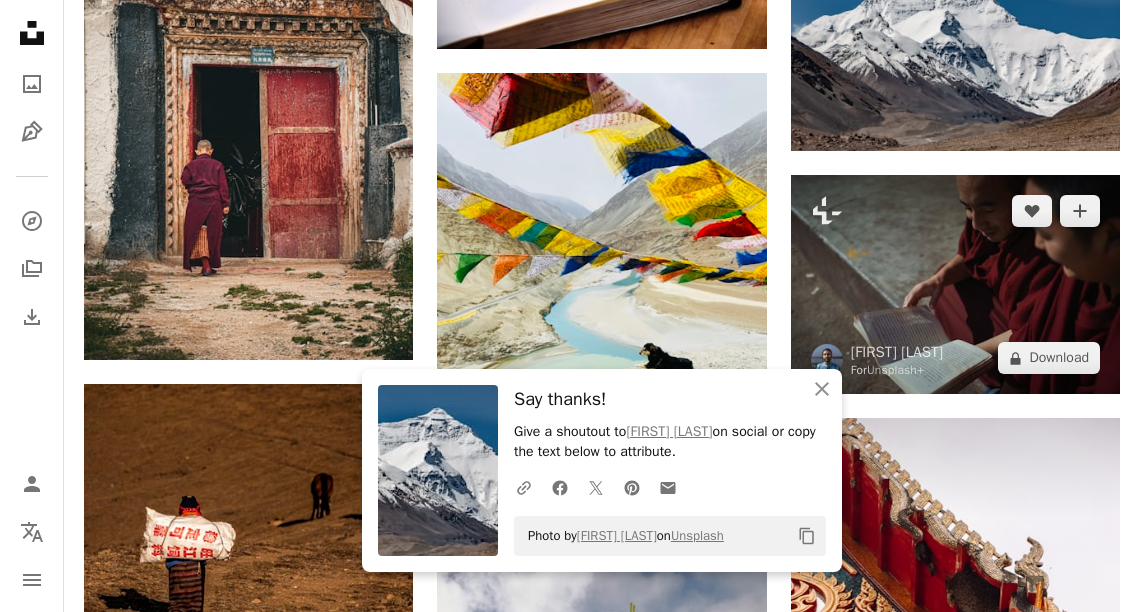 scroll, scrollTop: 22370, scrollLeft: 0, axis: vertical 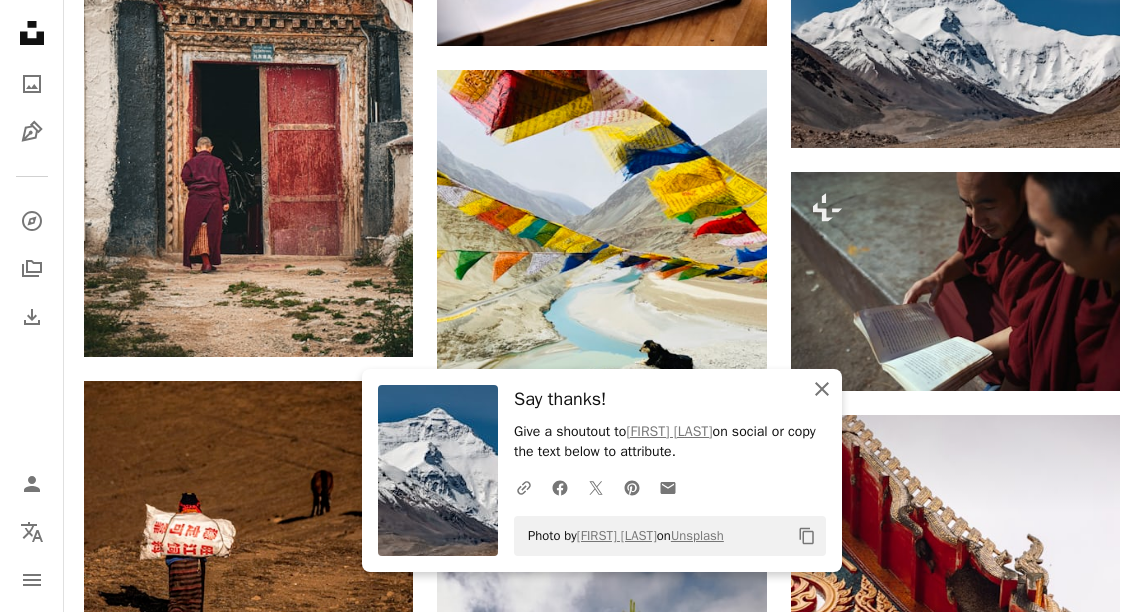 click 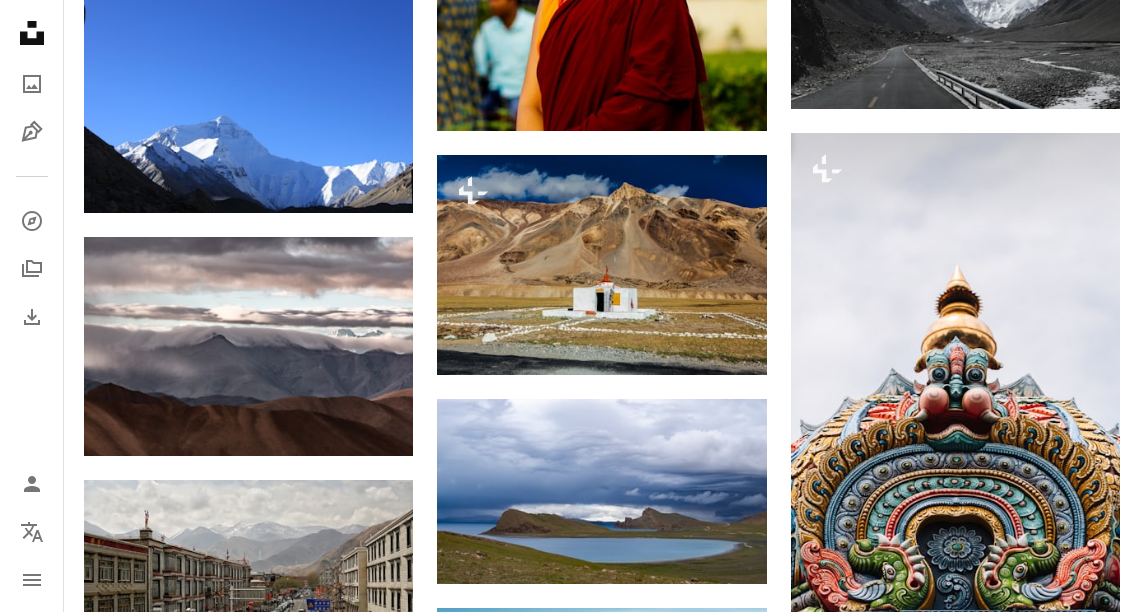 scroll, scrollTop: 26954, scrollLeft: 0, axis: vertical 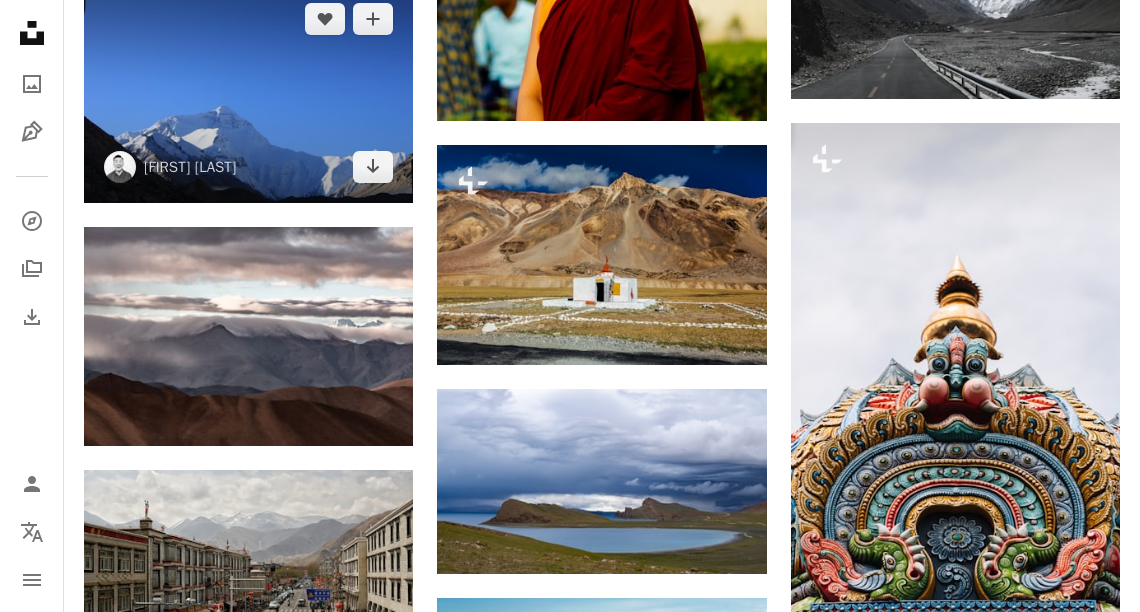 click at bounding box center (248, 93) 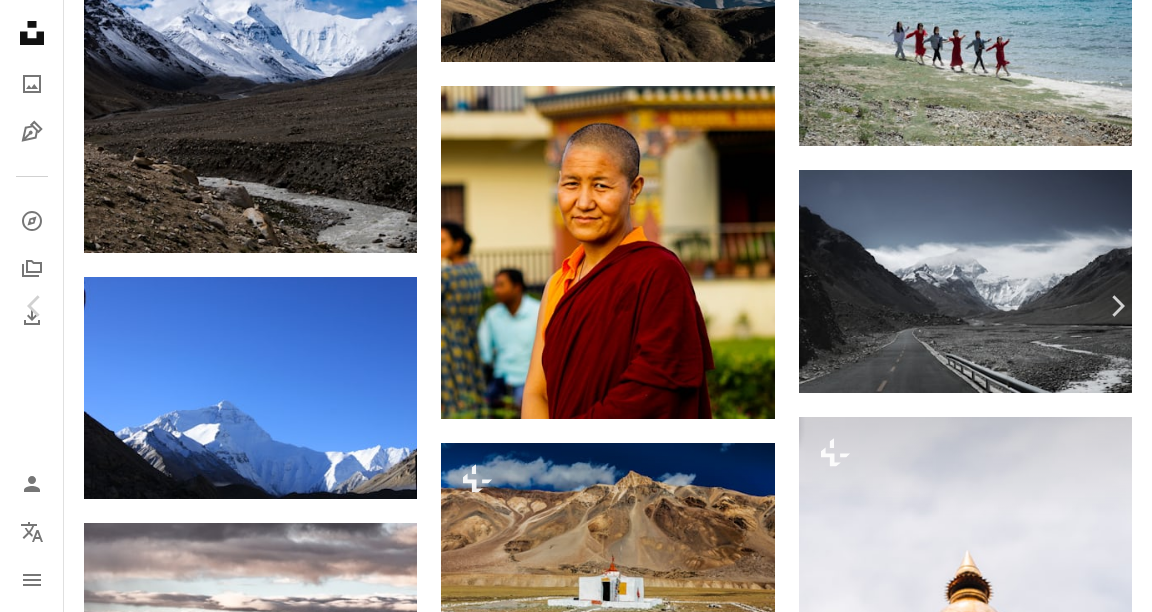 click on "Chevron down" 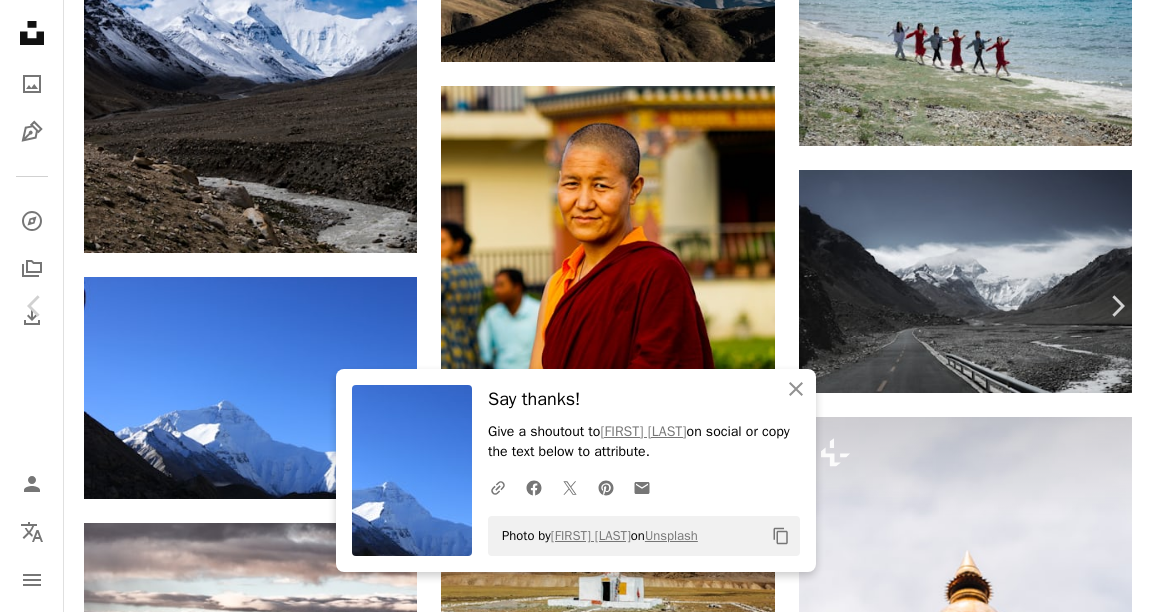 click on "An X shape Chevron left Chevron right An X shape Close Say thanks! Give a shoutout to  [FIRST] [LAST]  on social or copy the text below to attribute. A URL sharing icon (chains) Facebook icon X (formerly Twitter) icon Pinterest icon An envelope Photo by  [FIRST] [LAST]  on  Unsplash
Copy content [FIRST] [LAST] A heart A plus sign Download free Chevron down Zoom in Views 1,010,762 Downloads 9,859 A forward-right arrow Share Info icon Info More Actions Bhaktapur Kathmandu Nepal Antiq travel summer time Calendar outlined Published on  May 2, 2021 Camera Canon, EOS 7D Safety Free to use under the  Unsplash License human lamp musical instrument chime windchime Backgrounds Browse premium related images on iStock  |  Save 20% with code UNSPLASH20 View more on iStock  ↗ Related images A heart A plus sign [FIRST] [LAST] Arrow pointing down A heart A plus sign [FIRST] [LAST] Available for hire A checkmark inside of a circle A heart" at bounding box center (576, 4830) 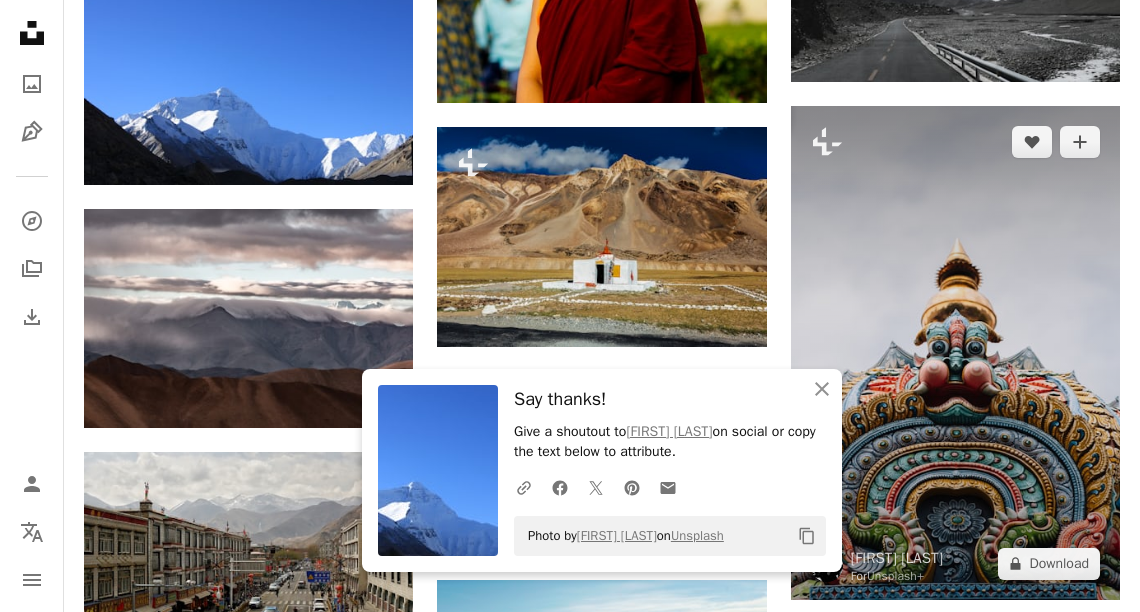 scroll, scrollTop: 27136, scrollLeft: 0, axis: vertical 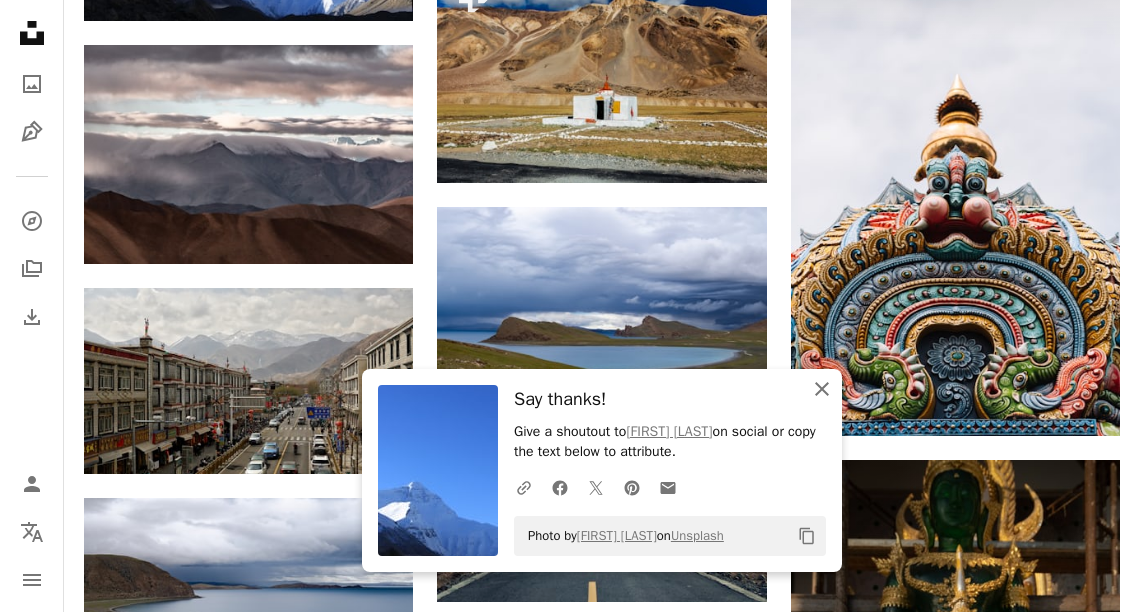 click on "An X shape" 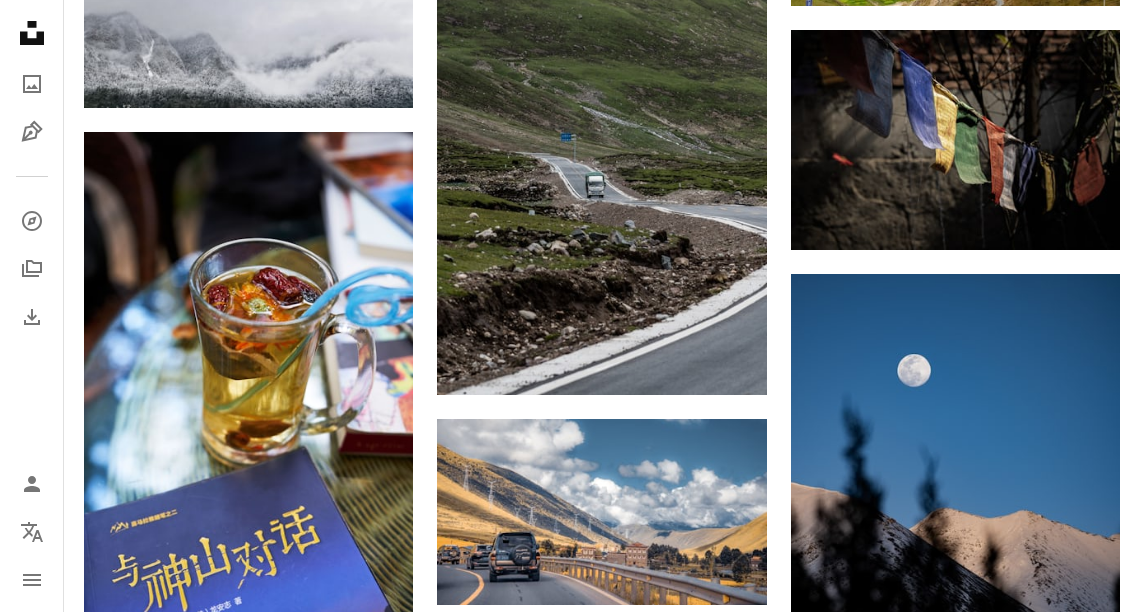 scroll, scrollTop: 29610, scrollLeft: 0, axis: vertical 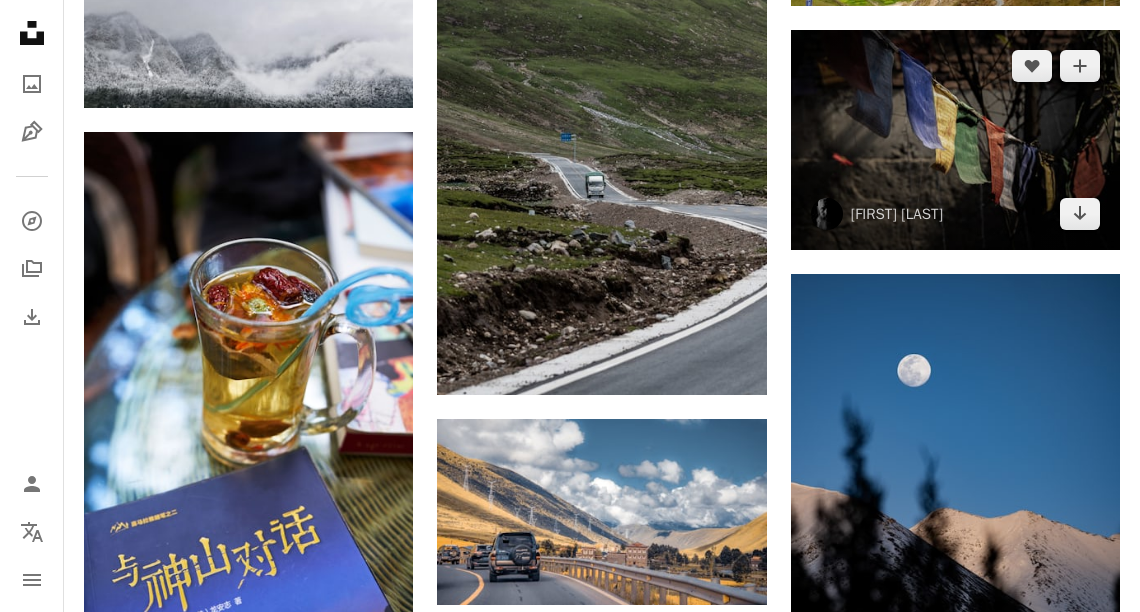 click at bounding box center (955, 140) 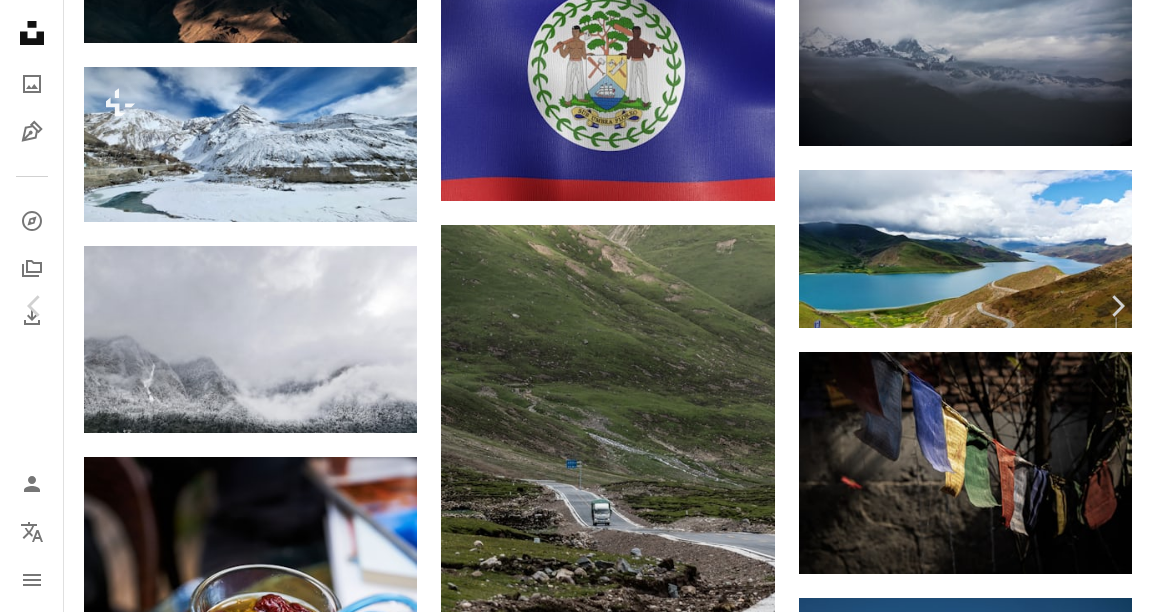 click 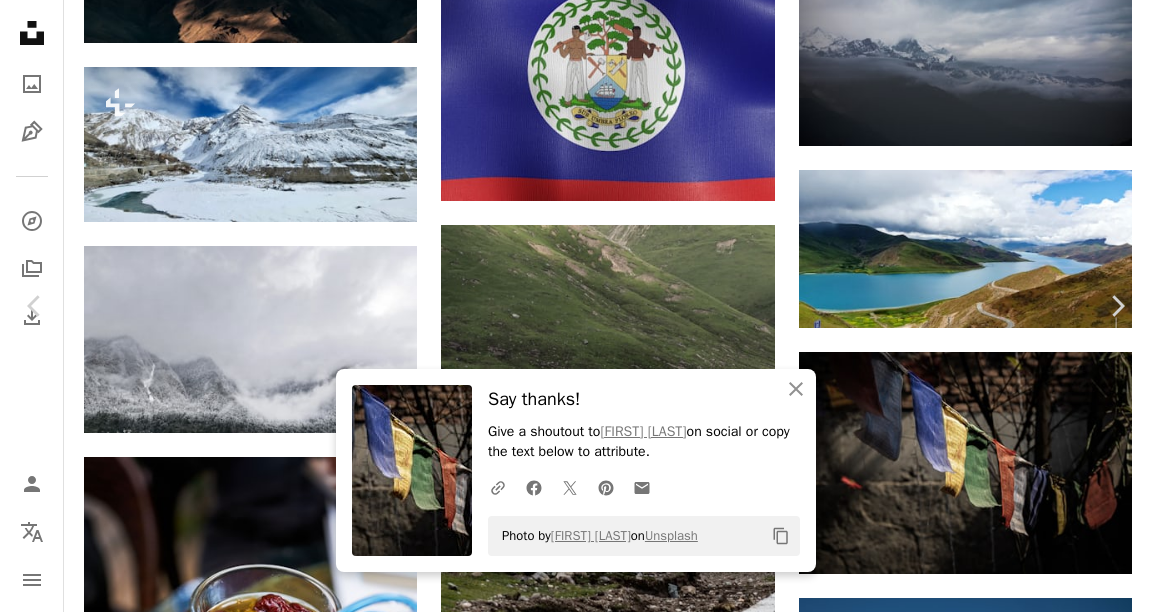 click on "An X shape Chevron left Chevron right An X shape Close Say thanks! Give a shoutout to Michael Starkie on social or copy the text below to attribute. A URL sharing icon (chains) Facebook icon X (formerly Twitter) icon Pinterest icon An envelope Photo by Michael Starkie on Unsplash Copy content Michael Starkie starkie_pics A heart A plus sign Download free Chevron down Zoom in Views 6,011 Downloads 59 A forward-right arrow Share Info icon Info More Actions Tibetan flags A map marker Kathmandu, Nepal Calendar outlined Published on February 27, 2024 Camera Canon, EOS 7D Mark II Safety Free to use under the Unsplash License nepal colourful tibet flag kathmandu HD Wallpapers Browse premium related images on iStock | Save 20% with code UNSPLASH20 View more on iStock ↗ Related images A heart A plus sign Deepak J Arrow pointing down Plus sign for Unsplash+ A heart A plus sign Getty Images For Unsplash+ A lock Download A heart A plus sign Surajit Sarkar Available for hire Arrow pointing down For" at bounding box center (576, 3934) 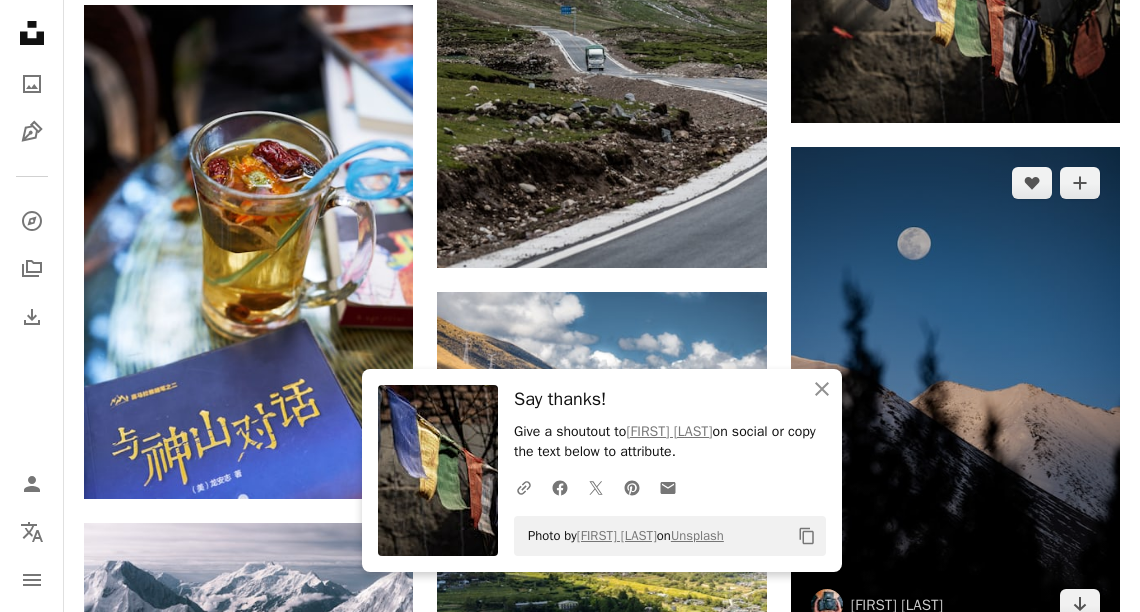 scroll, scrollTop: 29896, scrollLeft: 0, axis: vertical 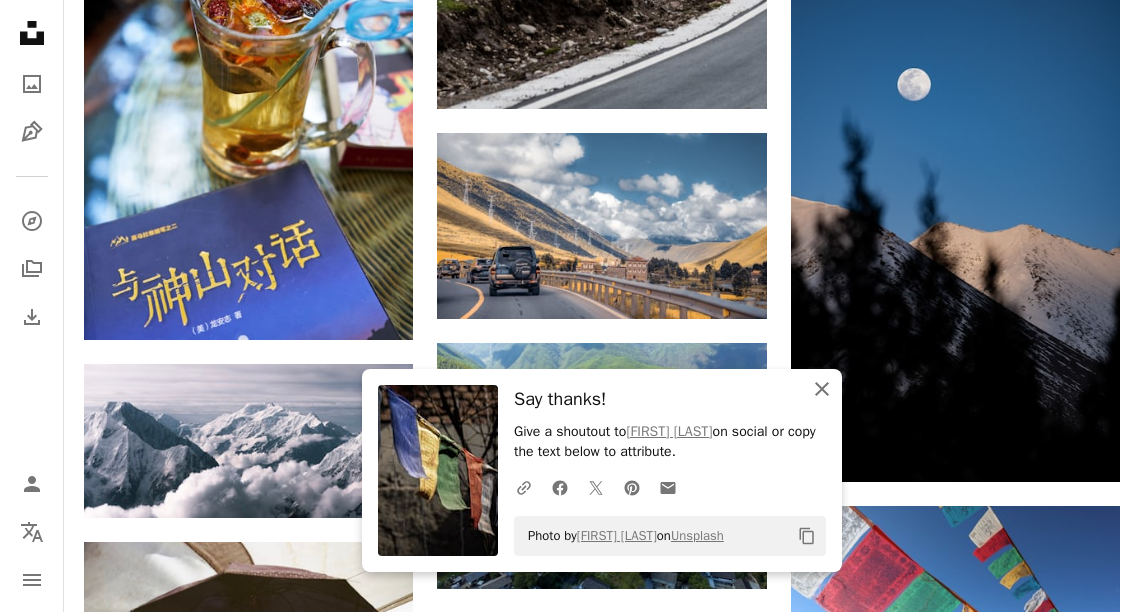 click on "An X shape" 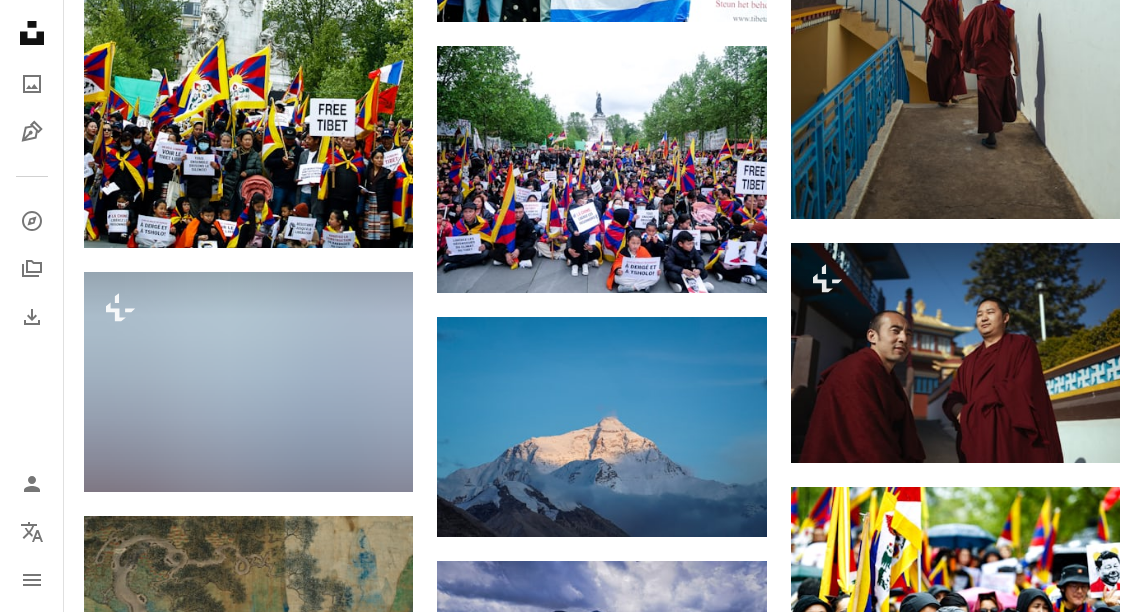 scroll, scrollTop: 45152, scrollLeft: 0, axis: vertical 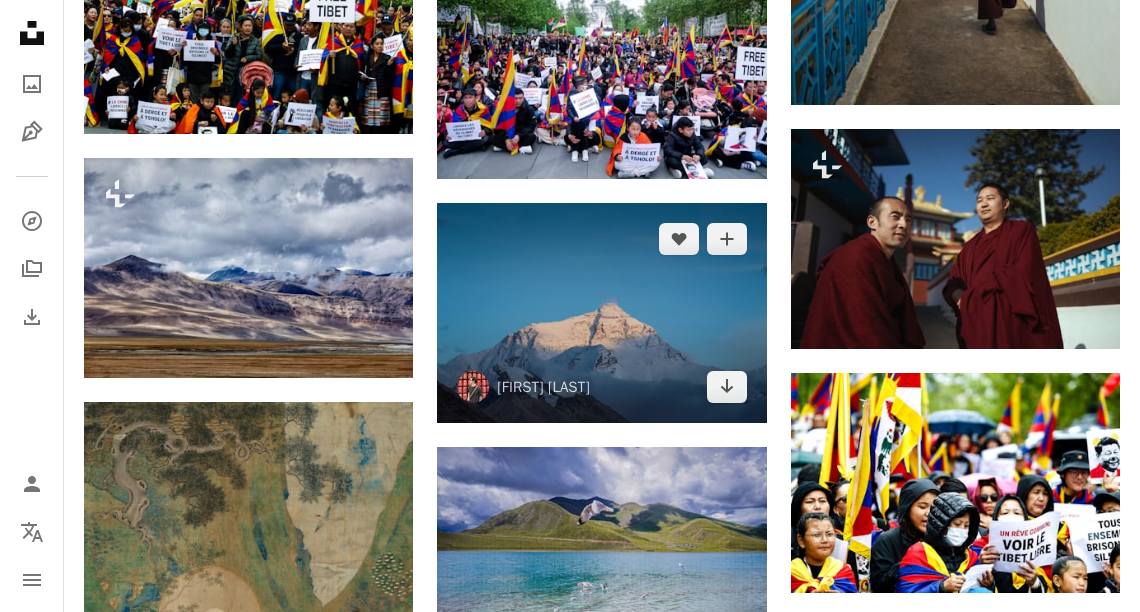 click at bounding box center [601, 313] 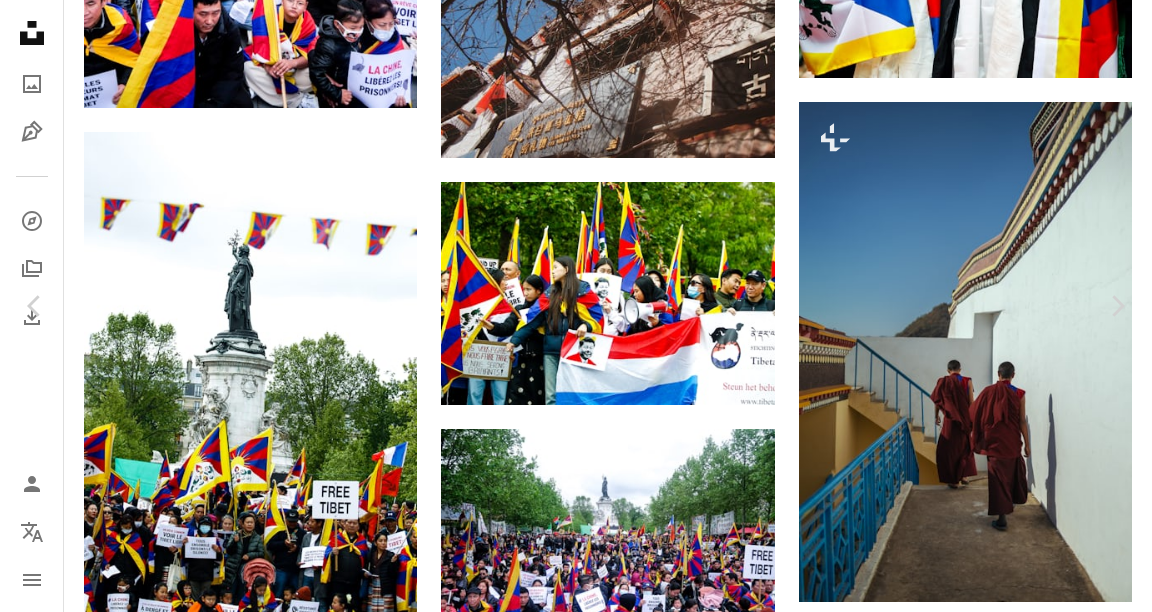 click on "Chevron down" 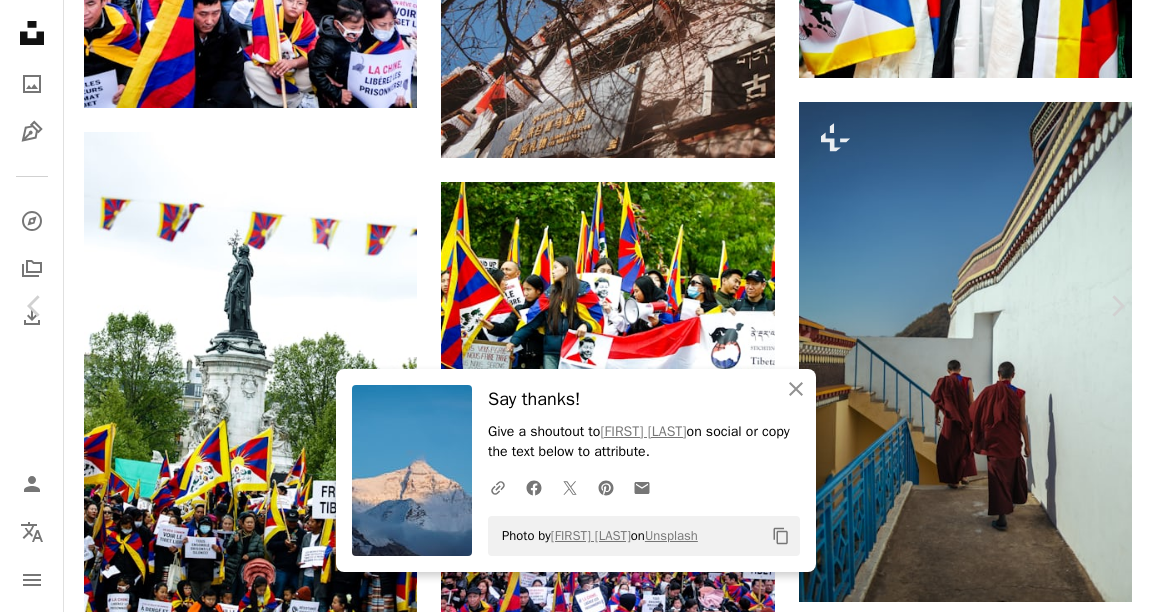 drag, startPoint x: 1091, startPoint y: 209, endPoint x: 1017, endPoint y: 234, distance: 78.1089 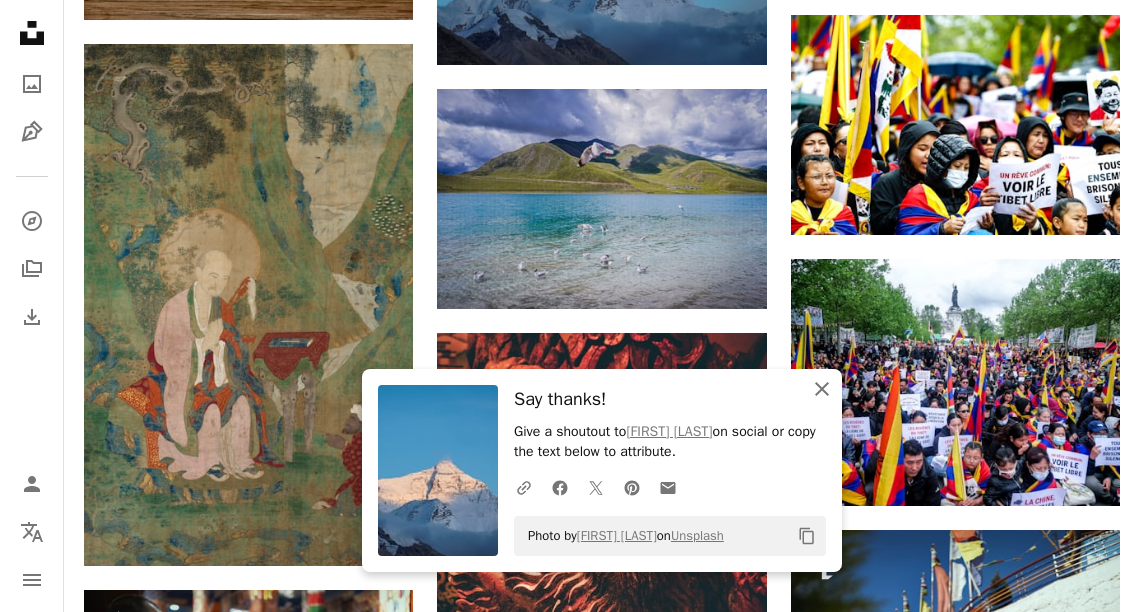scroll, scrollTop: 45538, scrollLeft: 0, axis: vertical 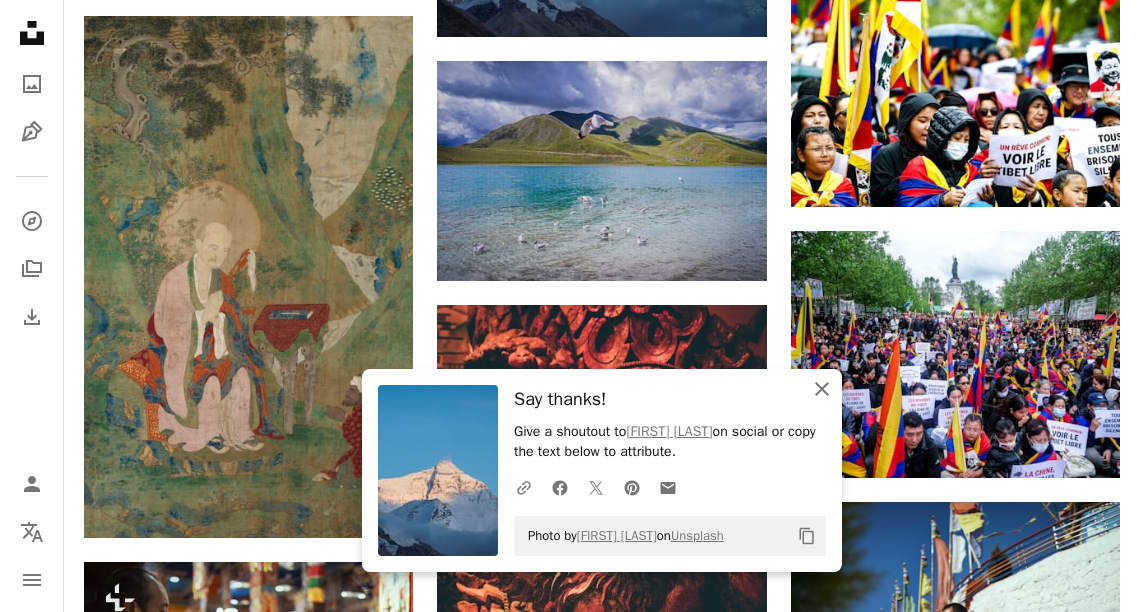 click on "An X shape" 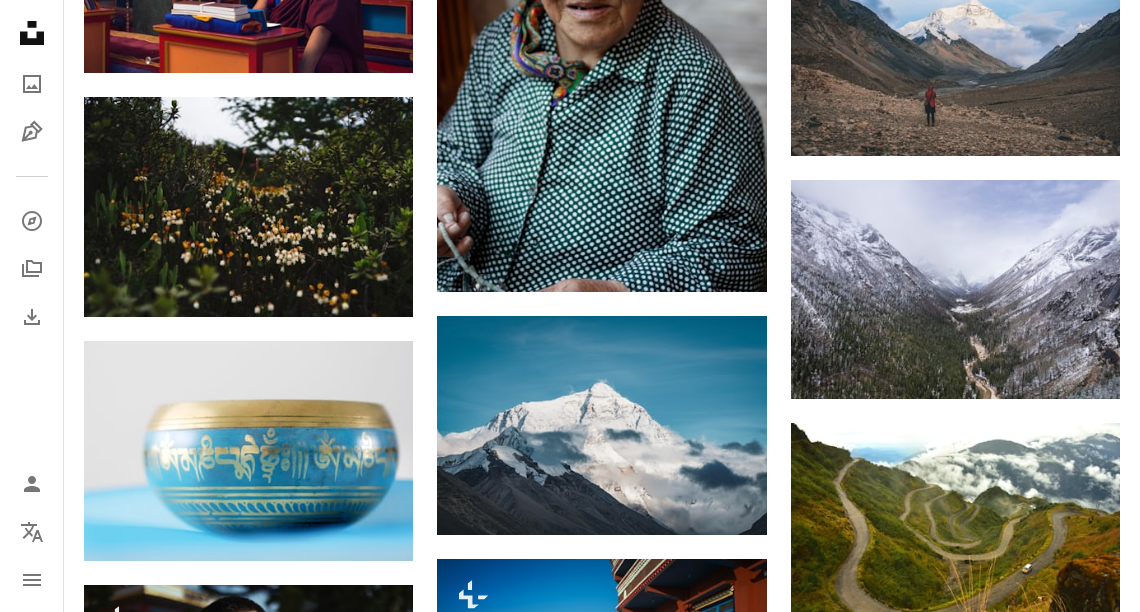 scroll, scrollTop: 49605, scrollLeft: 0, axis: vertical 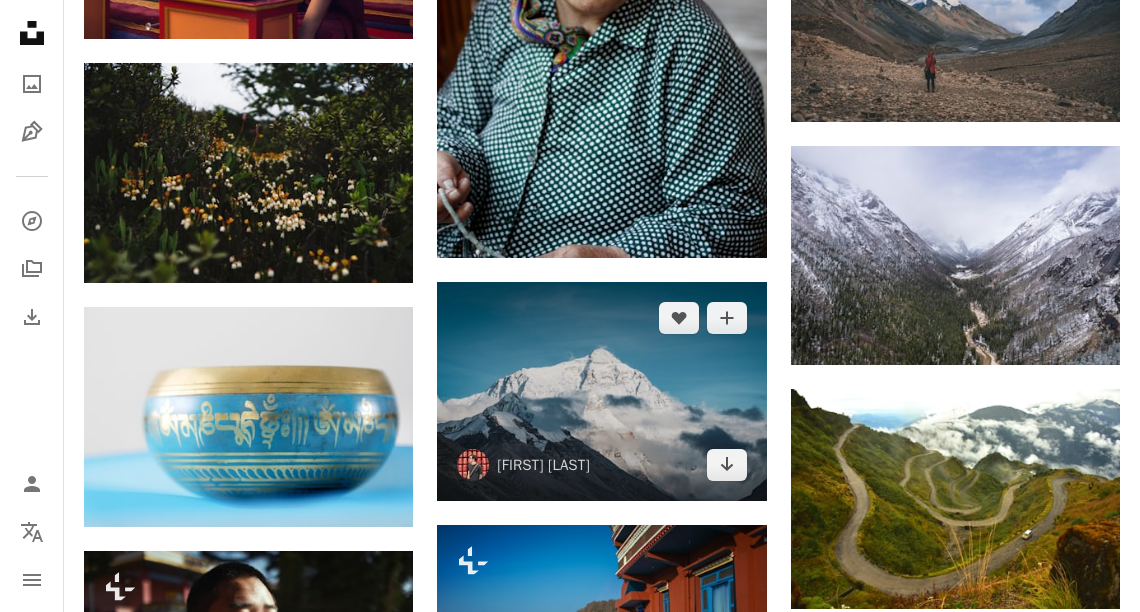 click at bounding box center [601, 392] 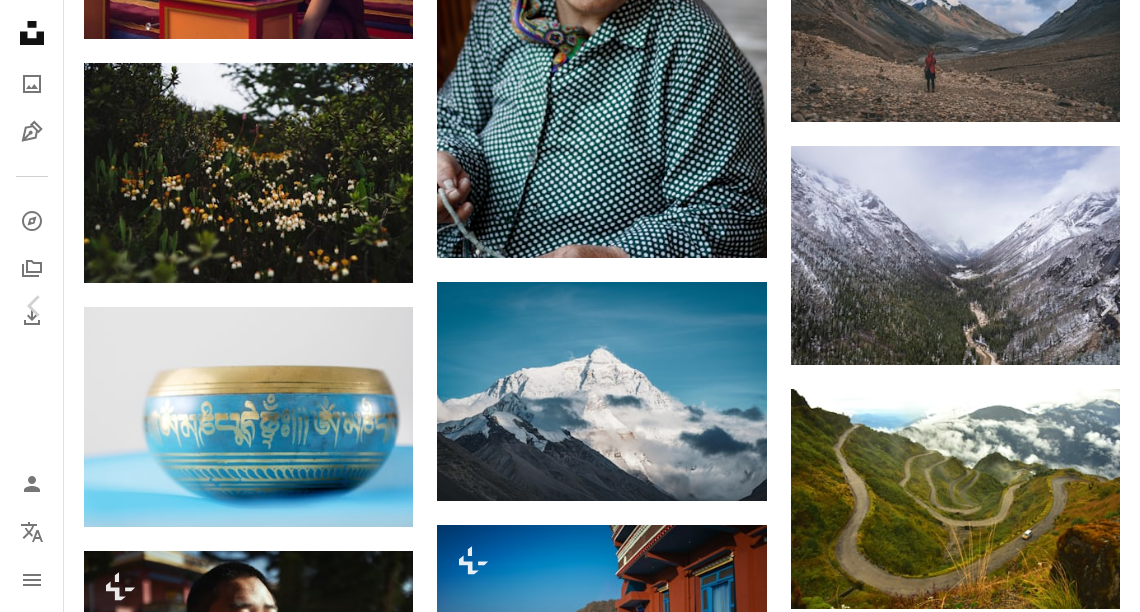 click on "Chevron down" 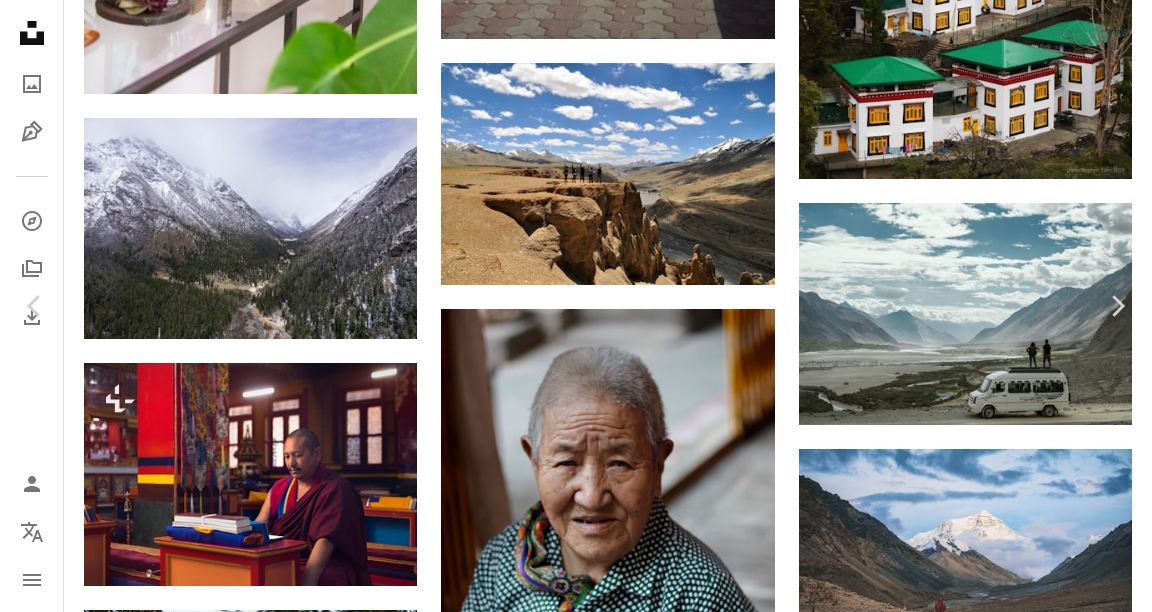 click on "( 6000 x 4000 )" at bounding box center (968, 5867) 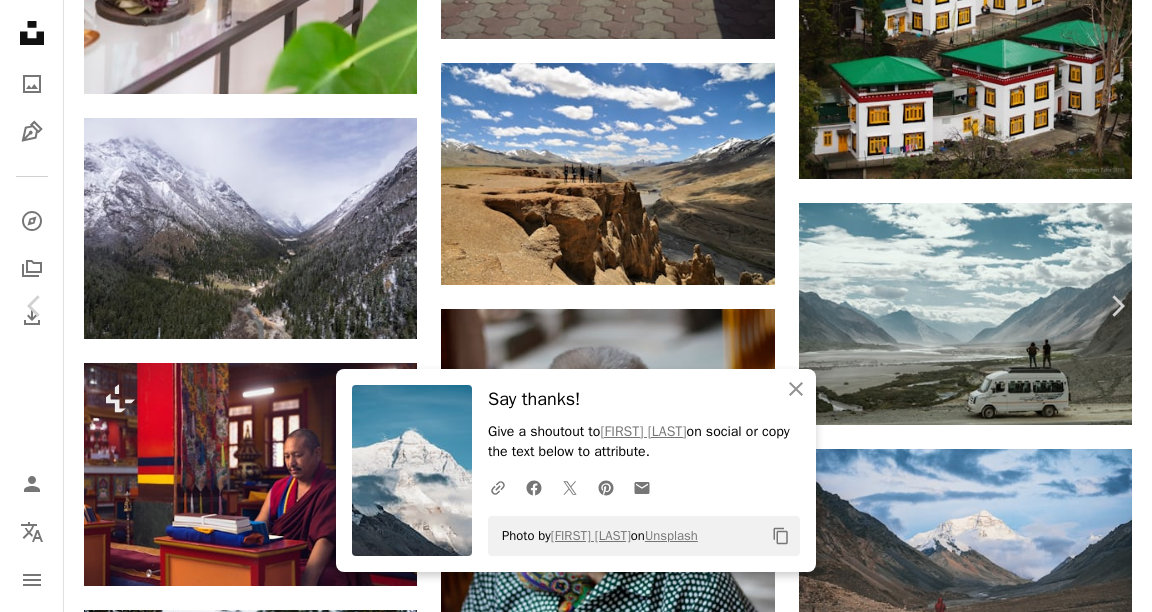click on "An X shape Chevron left Chevron right An X shape Close Say thanks! Give a shoutout to  [FIRST] [LAST]  on social or copy the text below to attribute. A URL sharing icon (chains) Facebook icon X (formerly Twitter) icon Pinterest icon An envelope Photo by  [FIRST] [LAST]  on  Unsplash
Copy content [FIRST] [LAST] [FIRST] A heart A plus sign Download free Chevron down Zoom in Views 6,915 Downloads 62 A forward-right arrow Share Info icon Info More Actions Mount Everest at Sunset, Base Camp Himalayas, Tibet, China A map marker Mount Everest Calendar outlined Published on  March 6, 2025 Camera SONY, ZV-E10 Safety Free to use under the  Unsplash License sunset snow china scenery nepal mount everest himalayas peak everest tibet climb base camp animal bird outdoors mountain range Backgrounds Browse premium related images on iStock  |  Save 20% with code UNSPLASH20 View more on iStock  ↗ Related images A heart A plus sign [FIRST] [LAST] Arrow pointing down Plus sign for Unsplash+ A heart" at bounding box center [576, 5952] 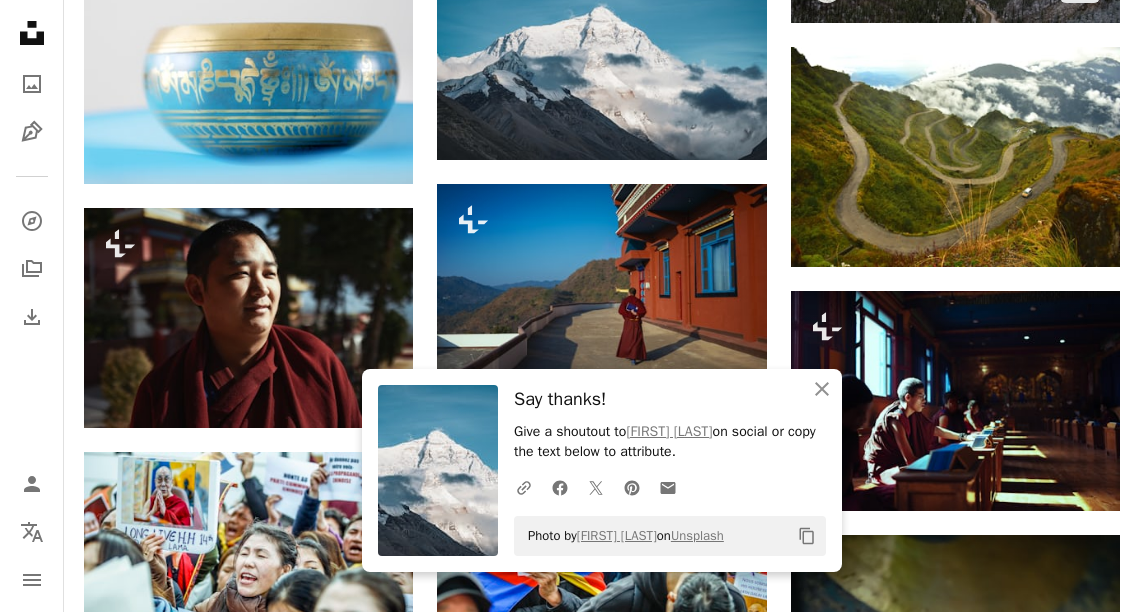 scroll, scrollTop: 50205, scrollLeft: 0, axis: vertical 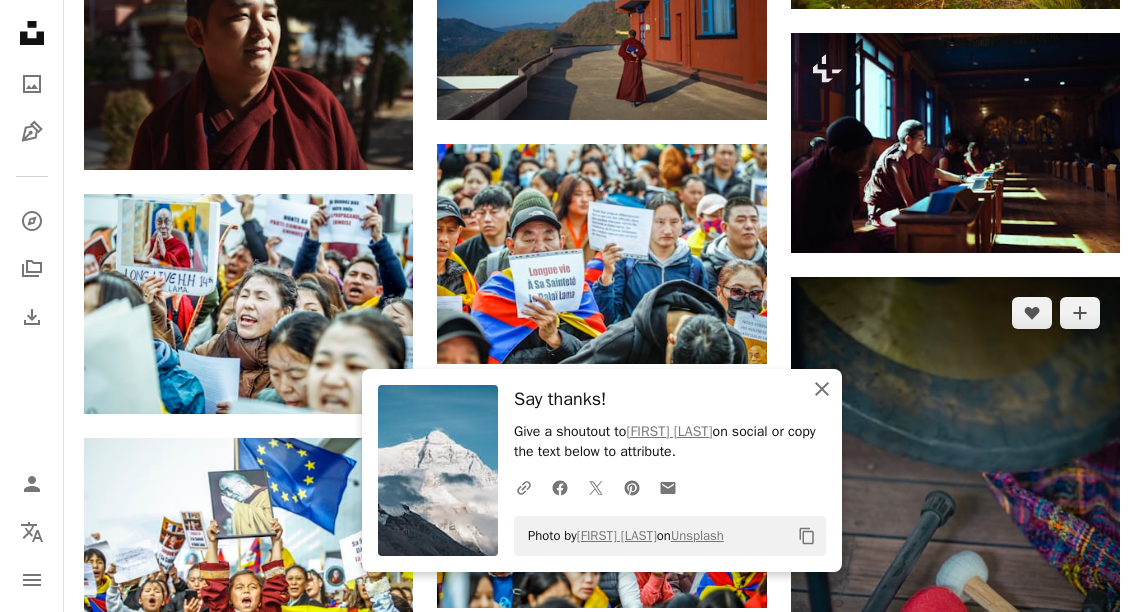 drag, startPoint x: 828, startPoint y: 385, endPoint x: 811, endPoint y: 367, distance: 24.758837 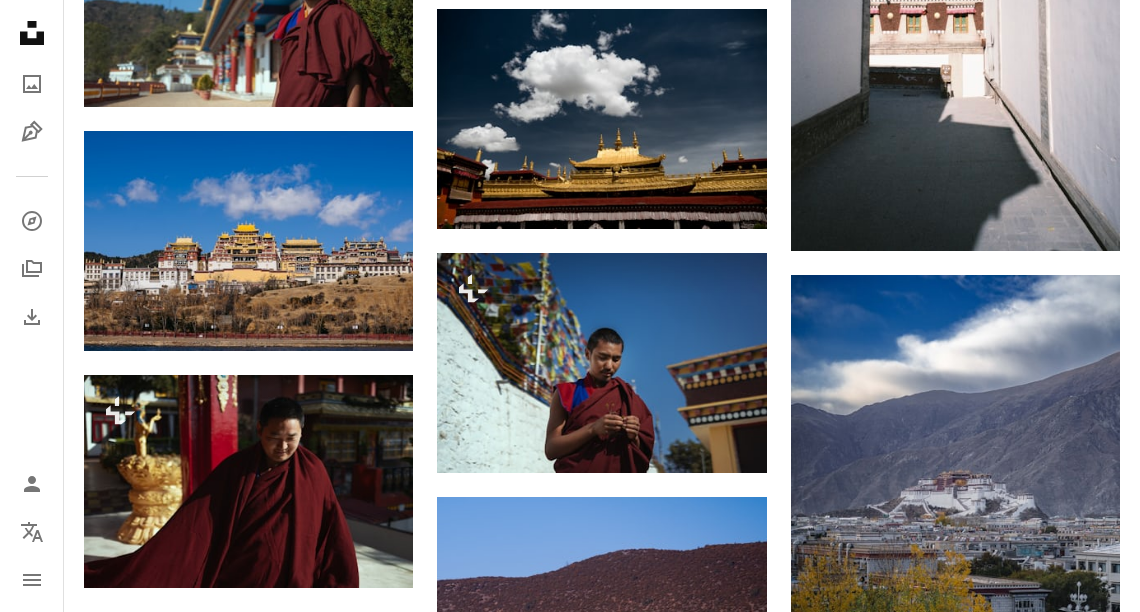 scroll, scrollTop: 66921, scrollLeft: 0, axis: vertical 